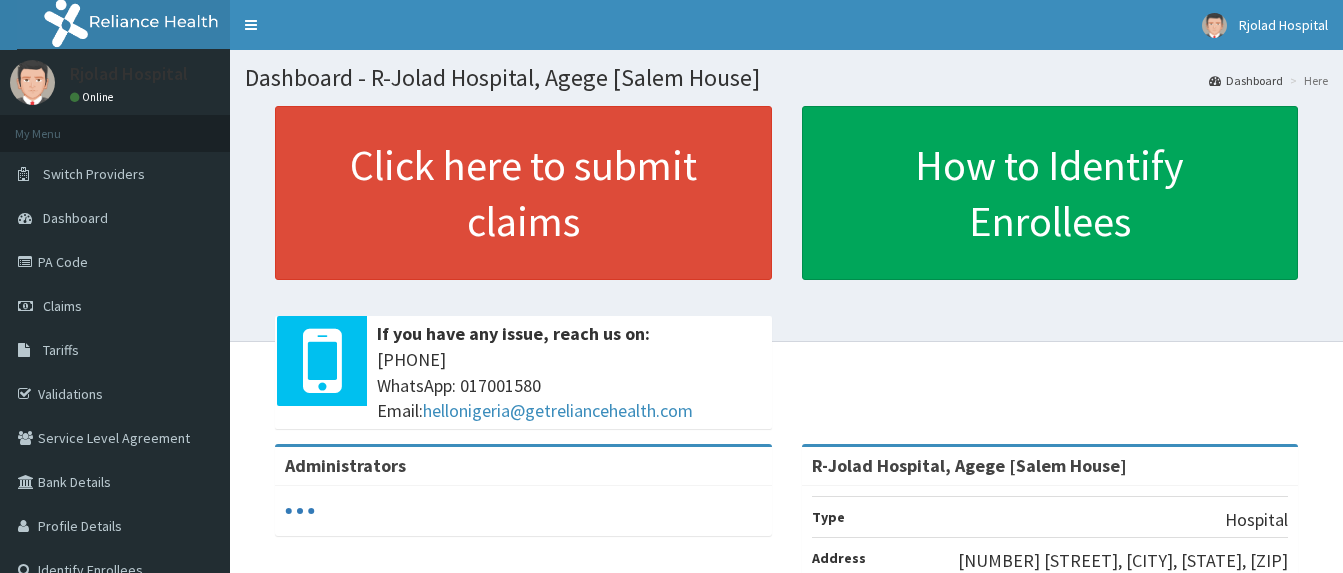 scroll, scrollTop: 0, scrollLeft: 0, axis: both 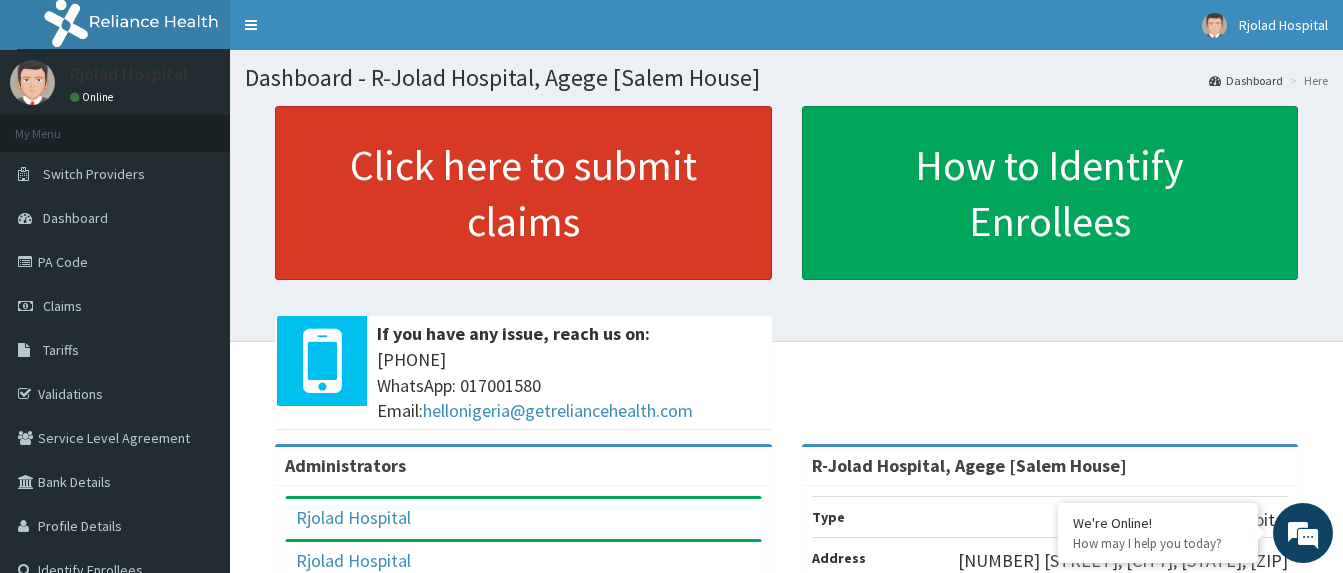 click on "Click here to submit claims" at bounding box center [523, 193] 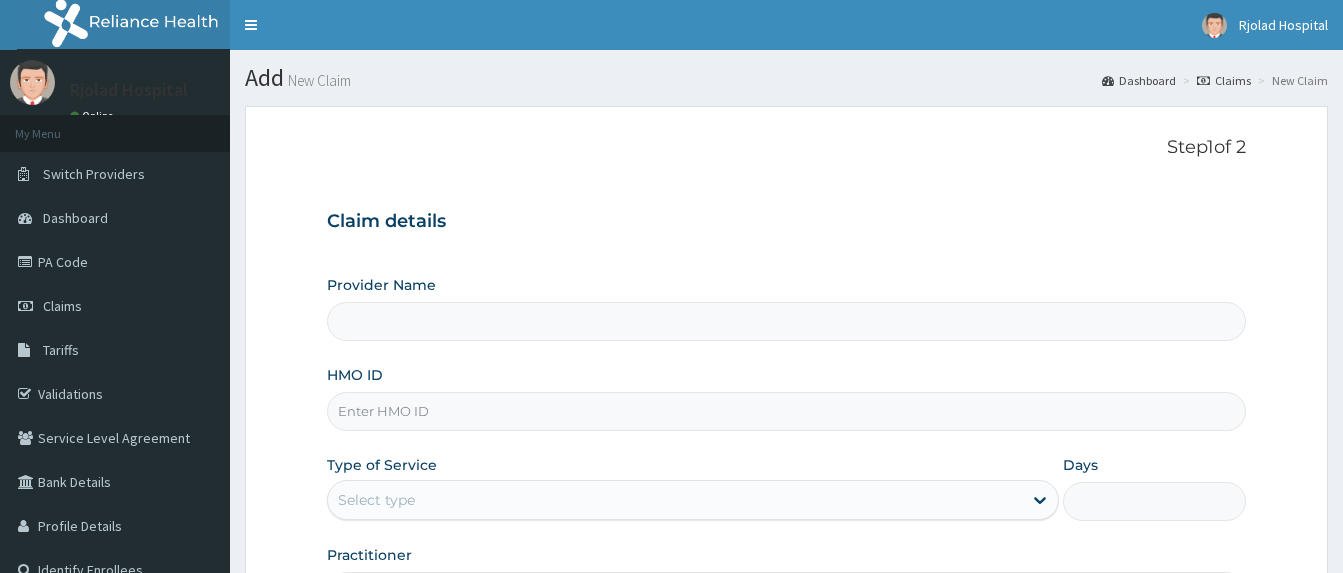 scroll, scrollTop: 0, scrollLeft: 0, axis: both 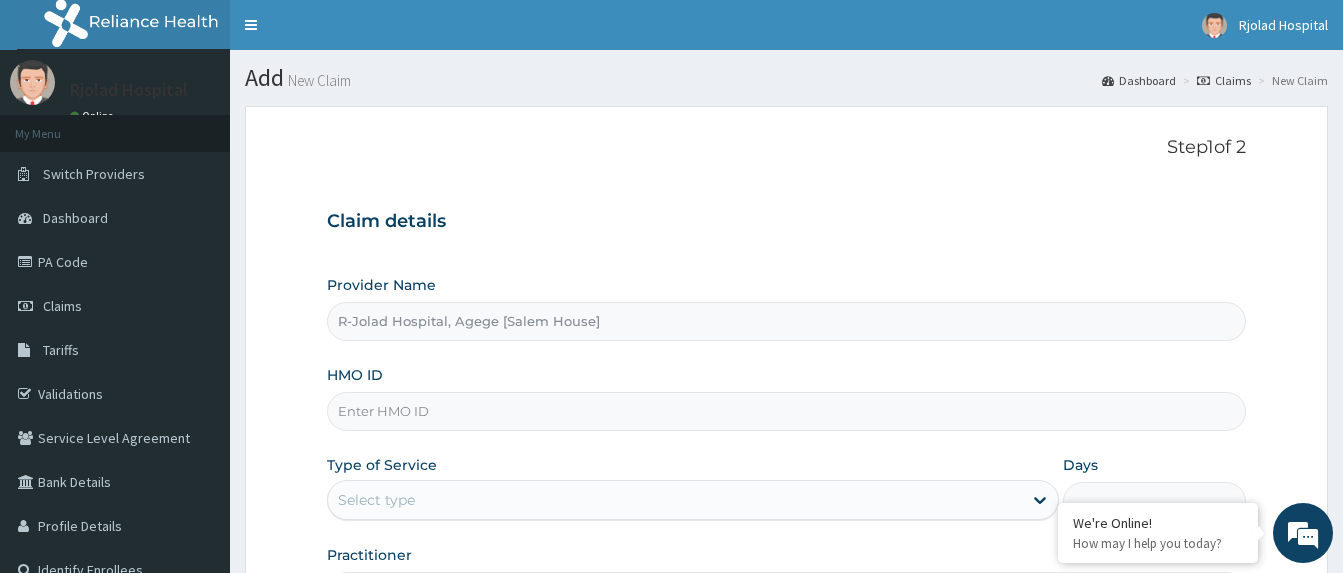 click on "HMO ID" at bounding box center (786, 411) 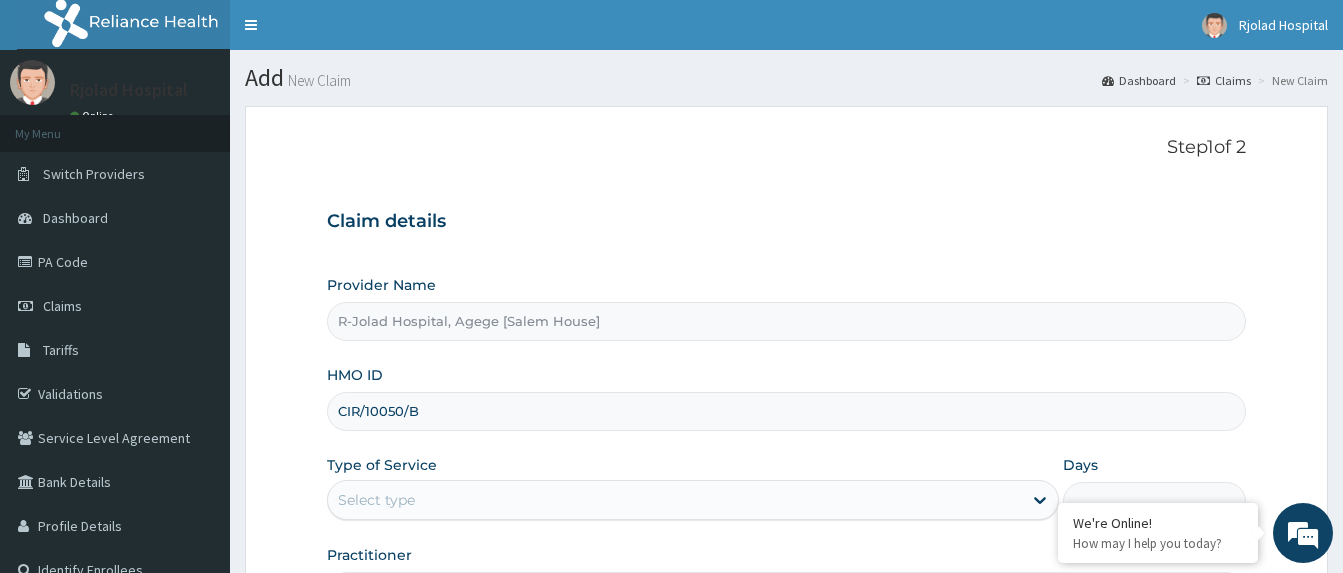 scroll, scrollTop: 0, scrollLeft: 0, axis: both 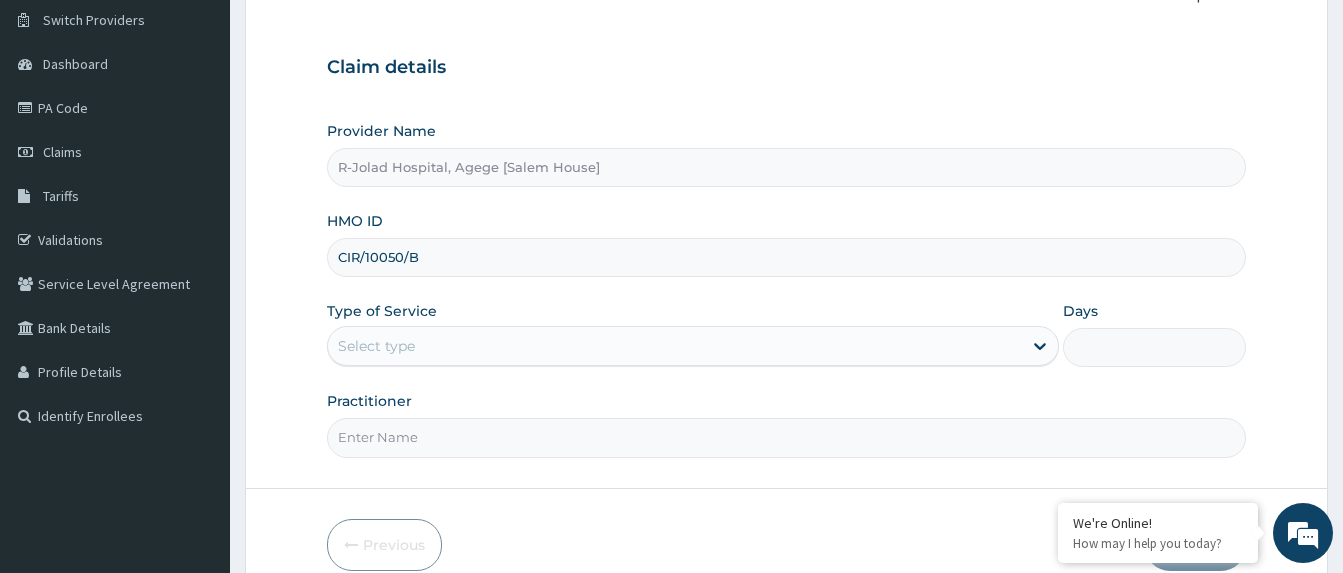 type on "CIR/10050/B" 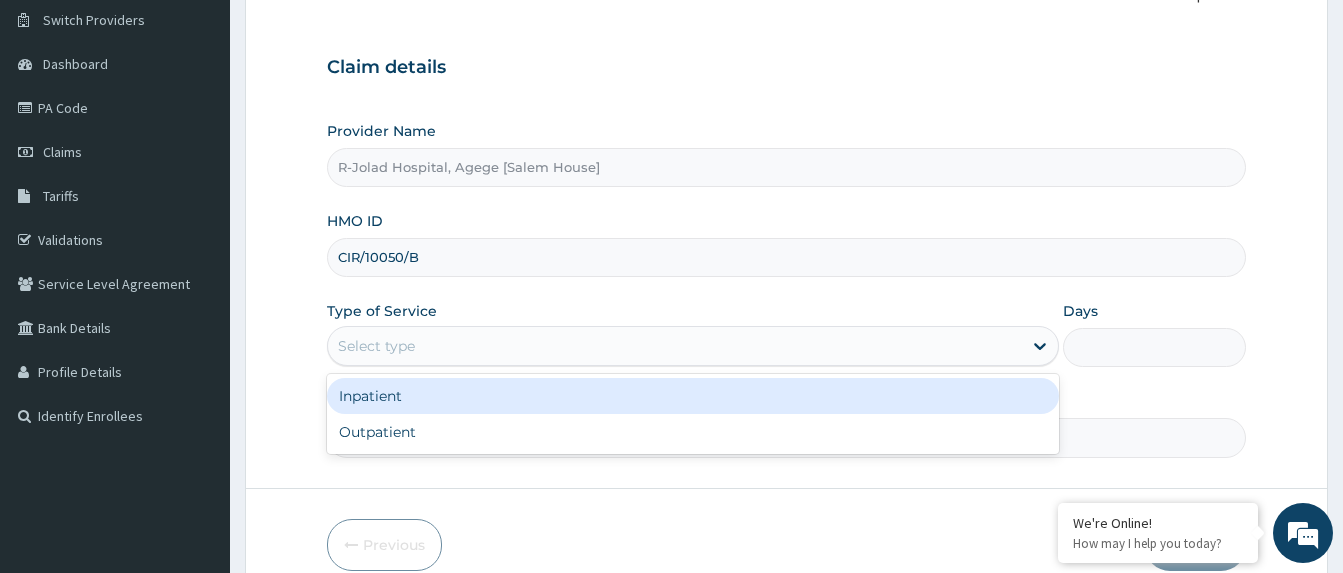 click on "Select type" at bounding box center [675, 346] 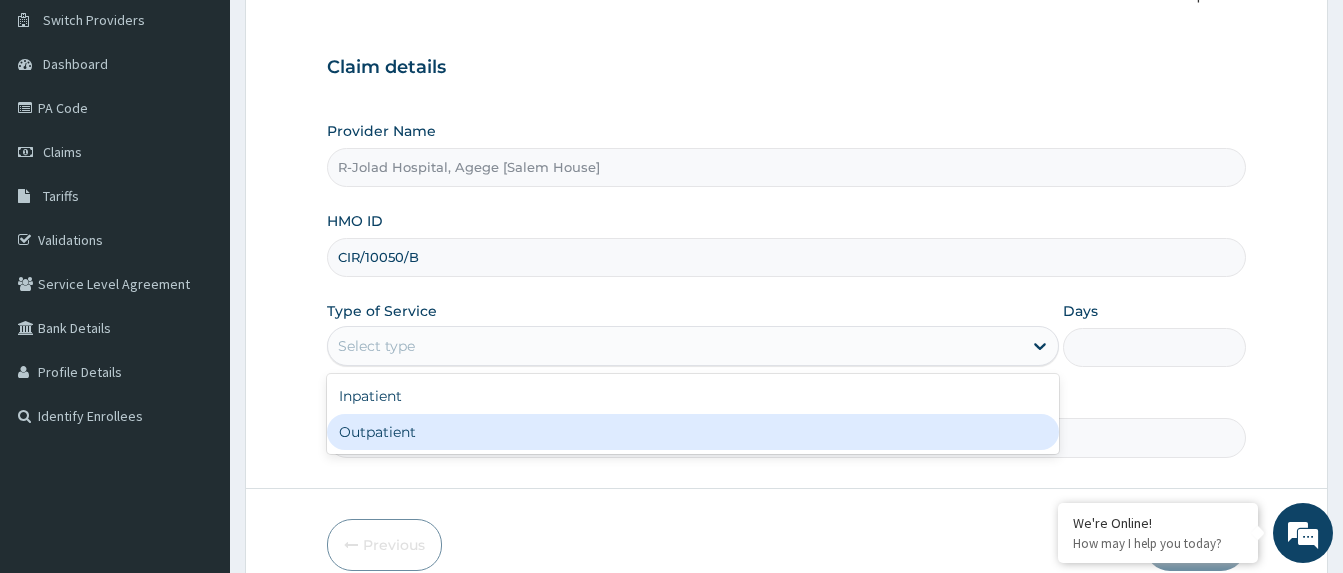 click on "Inpatient Outpatient" at bounding box center [693, 414] 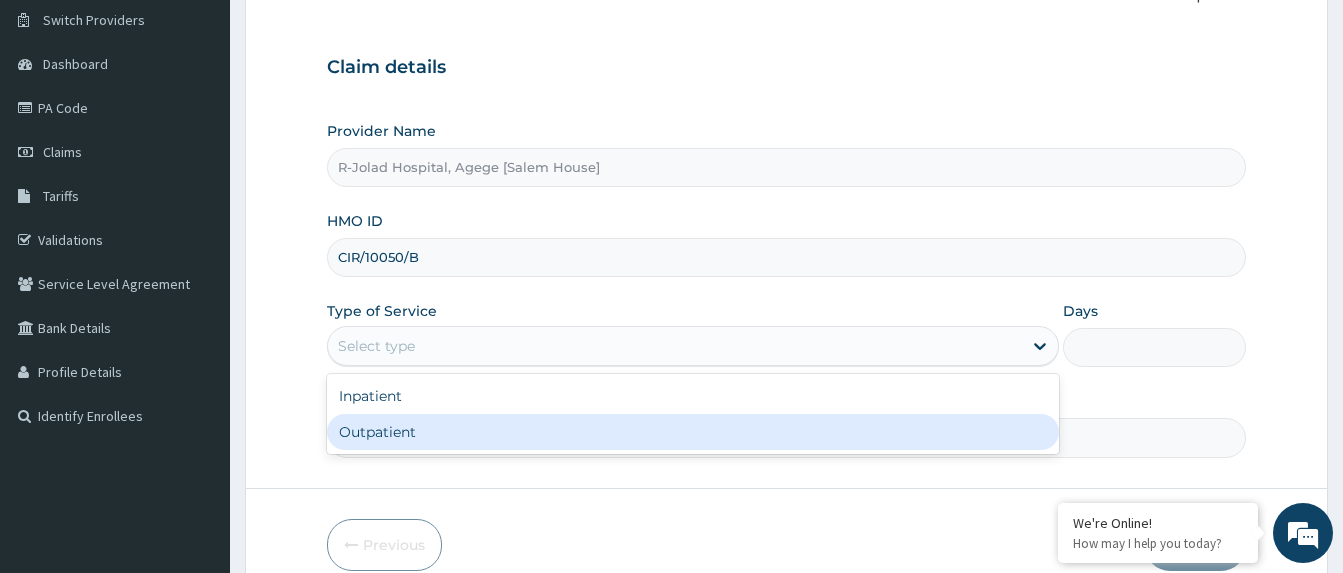 click on "Outpatient" at bounding box center [693, 432] 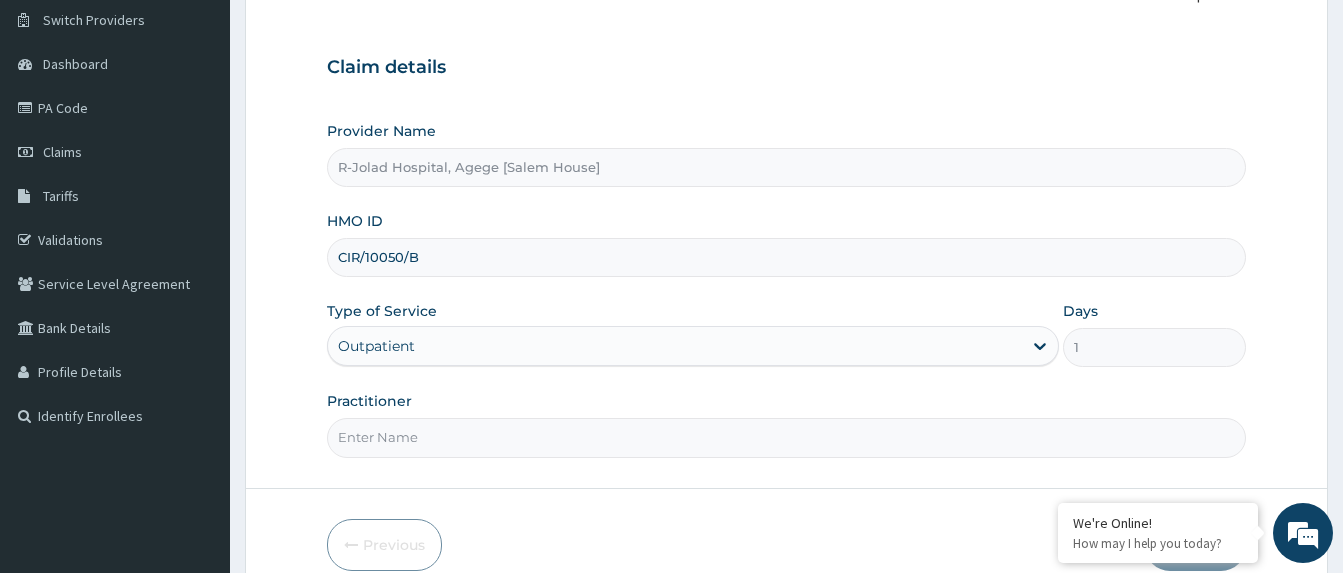 click on "Practitioner" at bounding box center [786, 437] 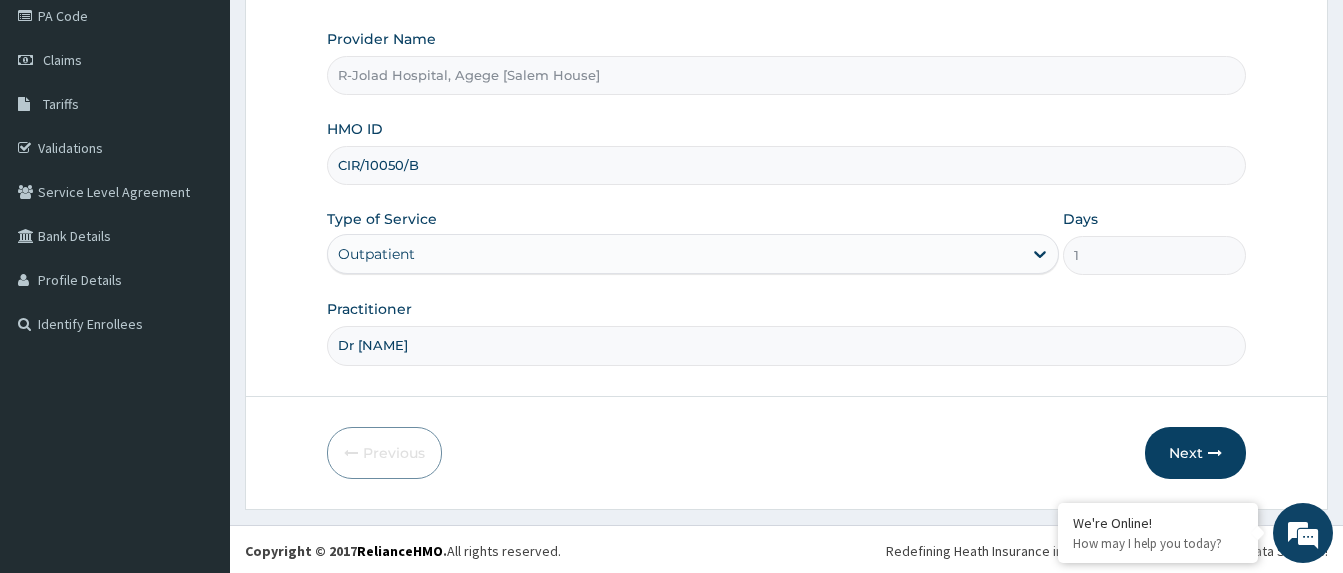 scroll, scrollTop: 249, scrollLeft: 0, axis: vertical 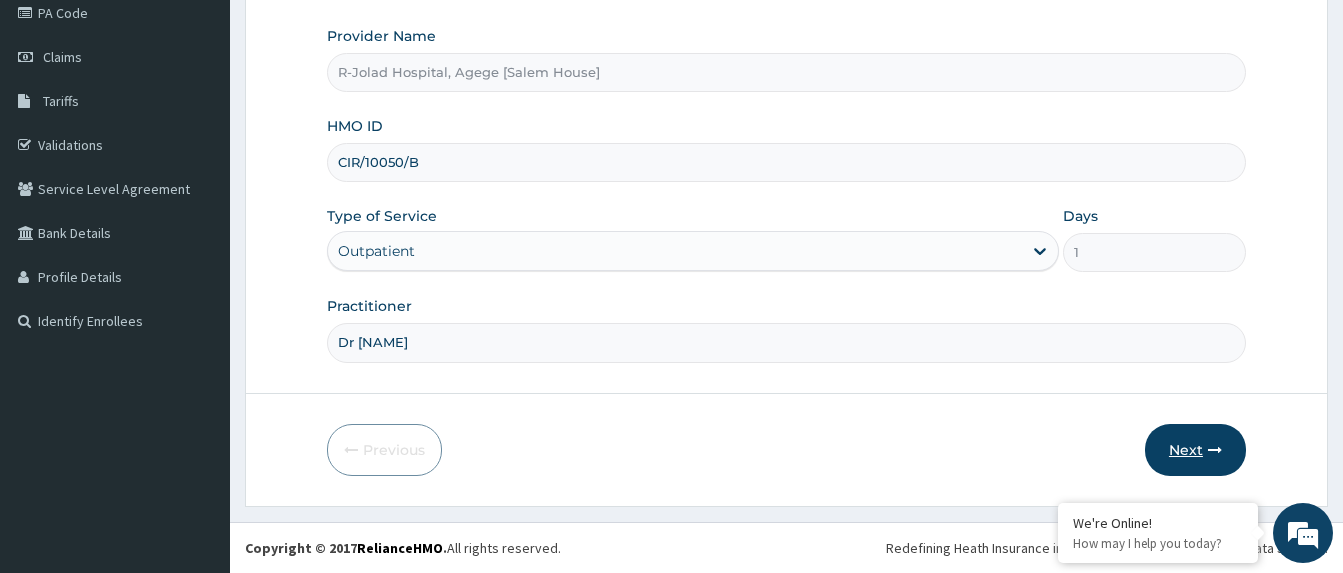 type on "Dr Chiagoziem" 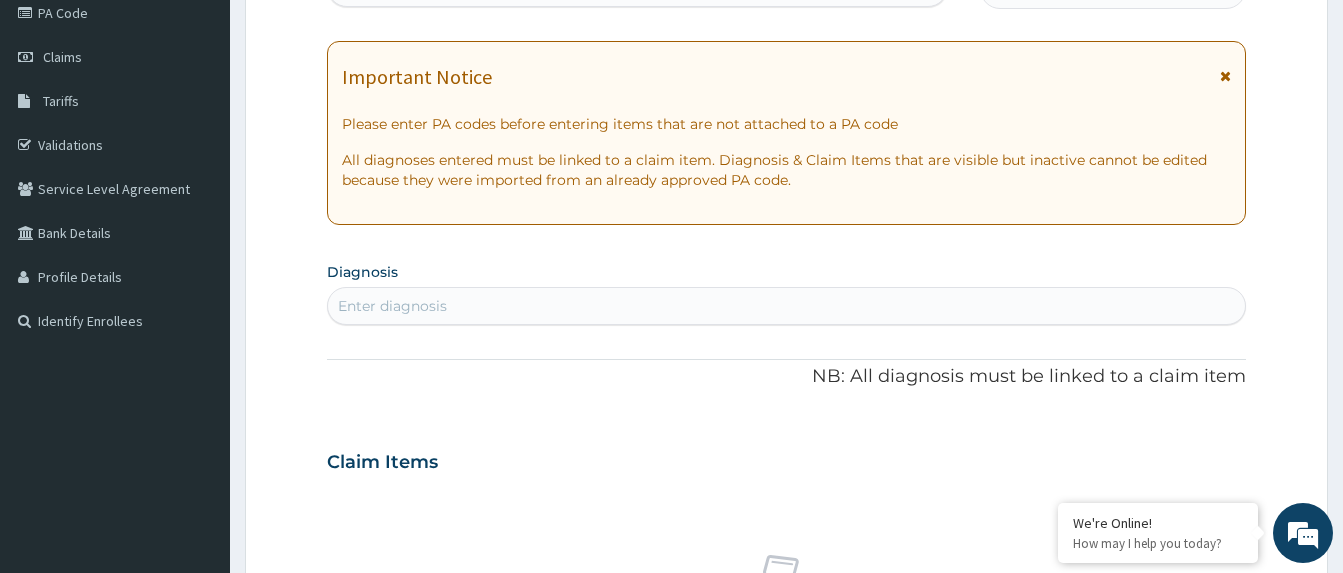scroll, scrollTop: 0, scrollLeft: 0, axis: both 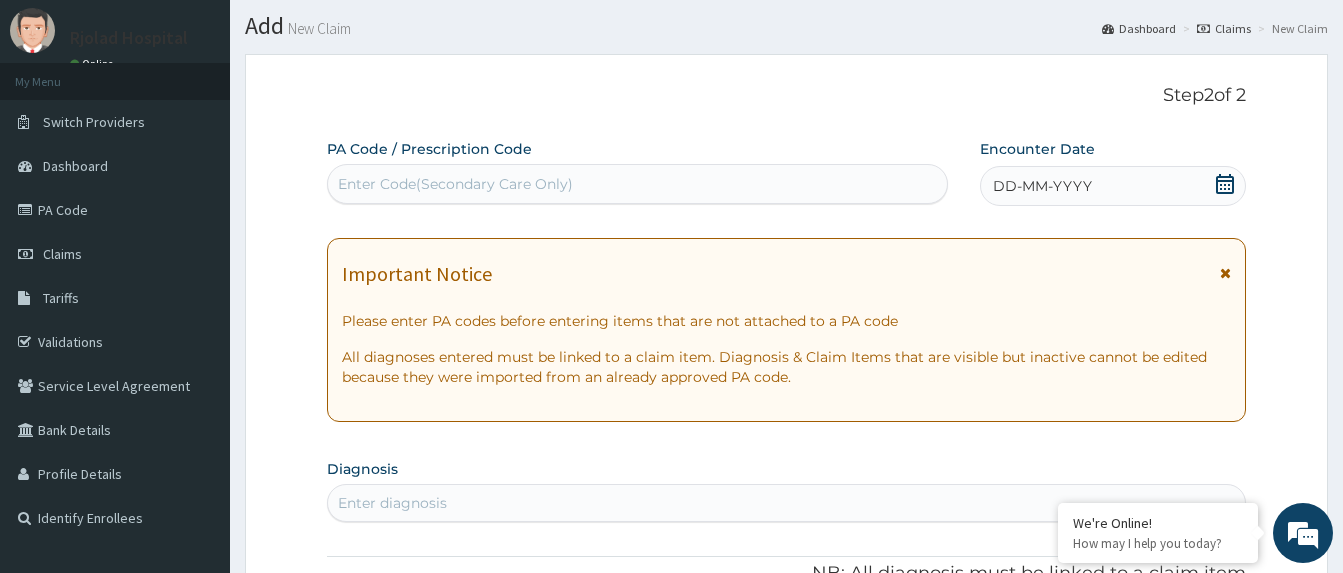 click on "DD-MM-YYYY" at bounding box center [1113, 186] 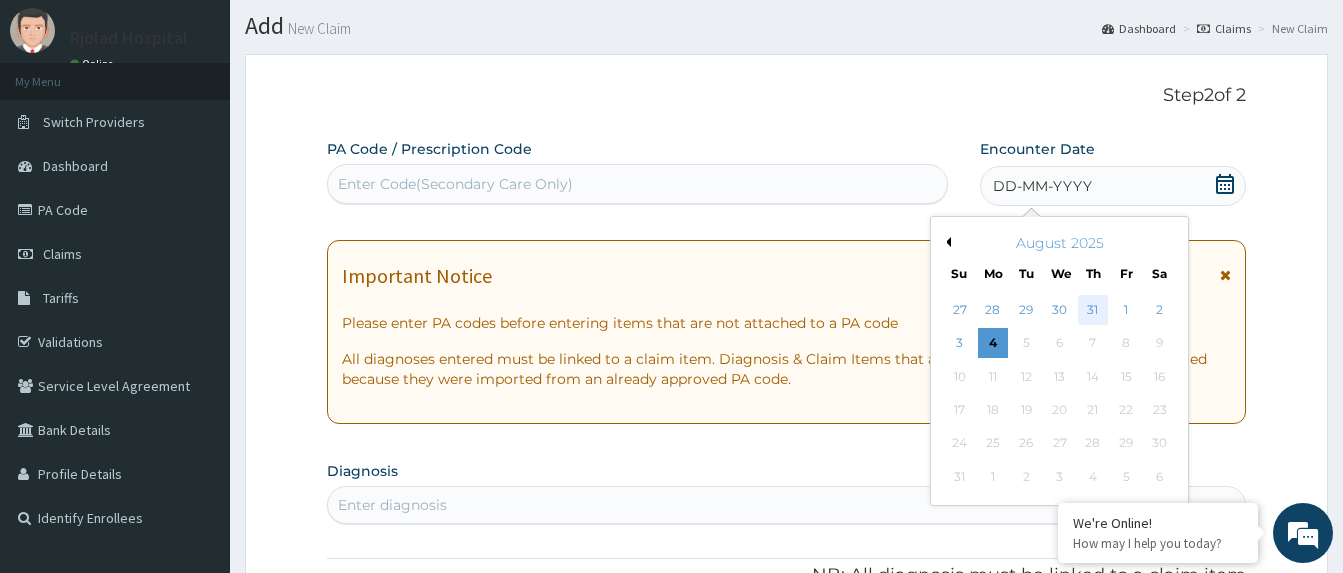 click on "31" at bounding box center (1093, 310) 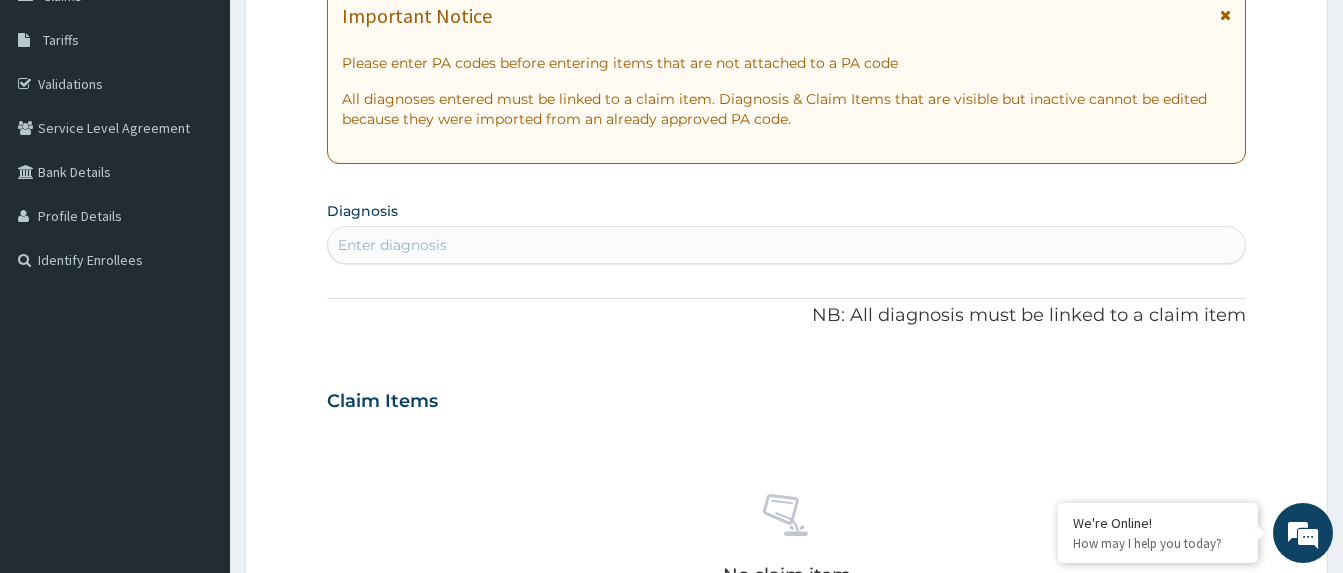 scroll, scrollTop: 357, scrollLeft: 0, axis: vertical 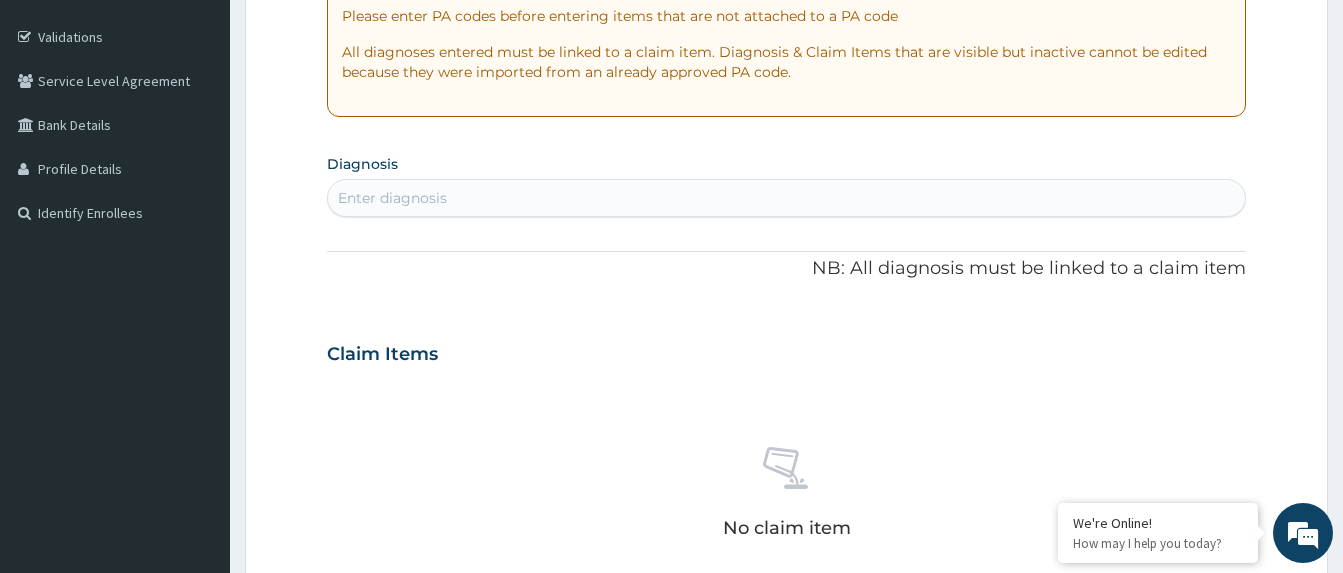 click on "Enter diagnosis" at bounding box center [786, 198] 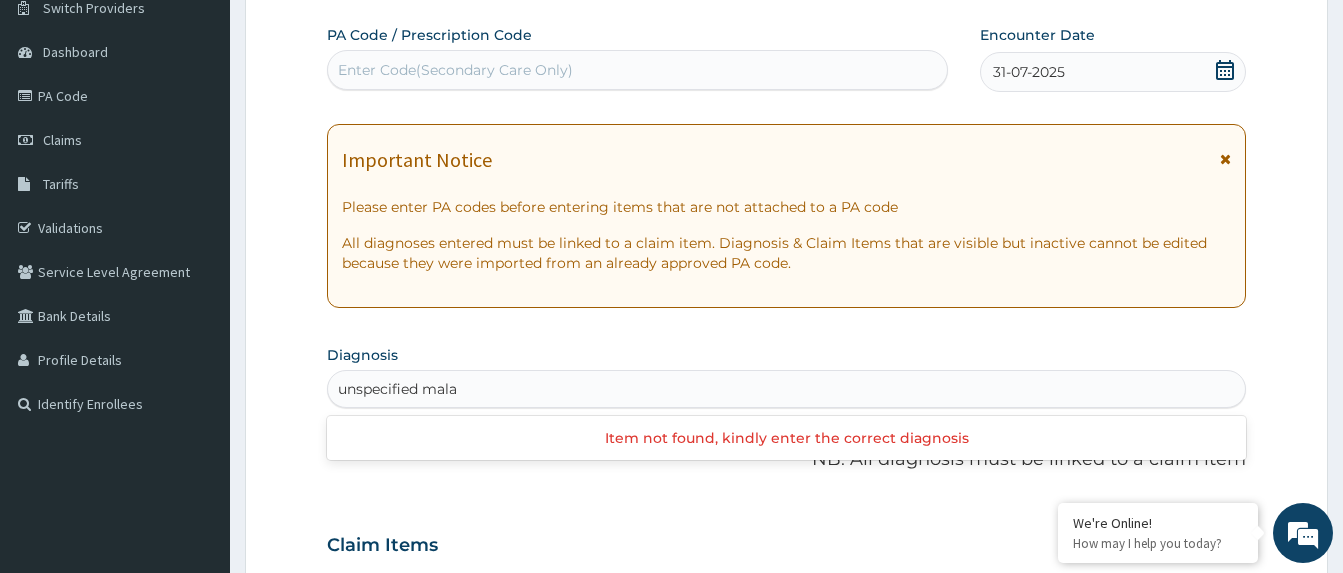 scroll, scrollTop: 169, scrollLeft: 0, axis: vertical 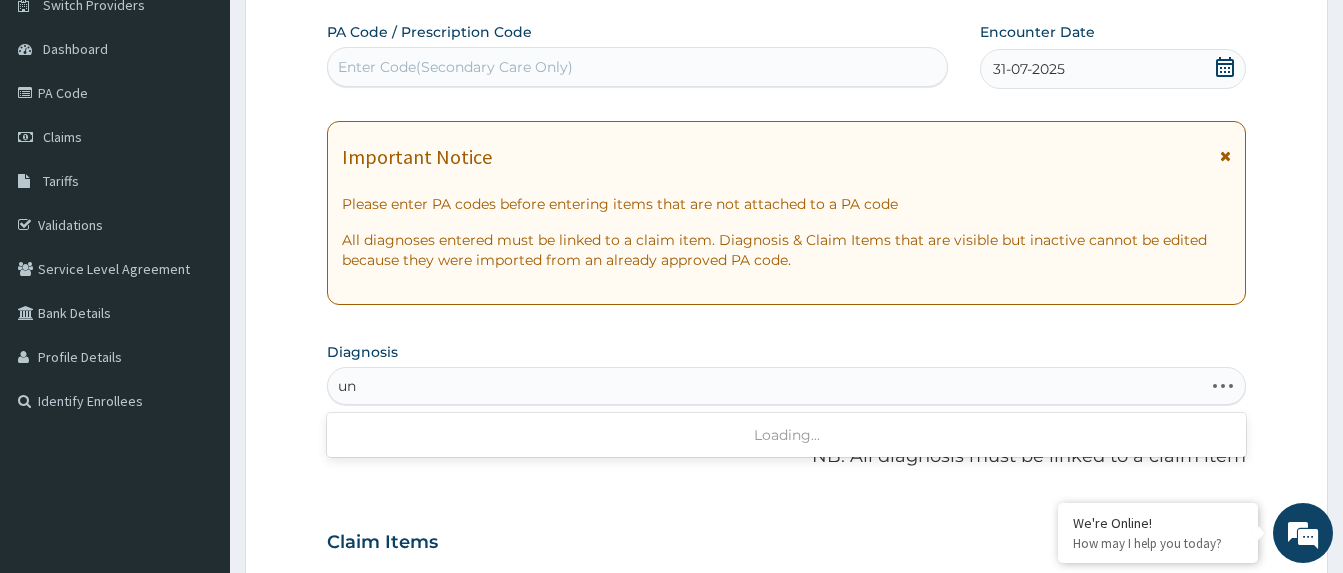 type on "u" 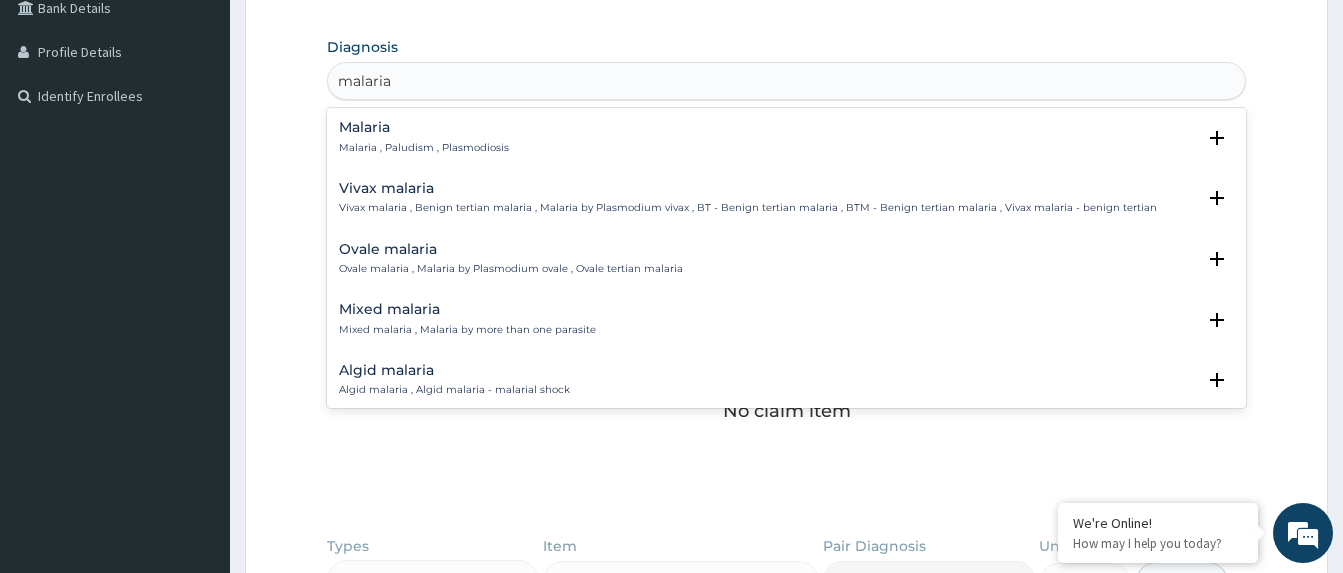 scroll, scrollTop: 482, scrollLeft: 0, axis: vertical 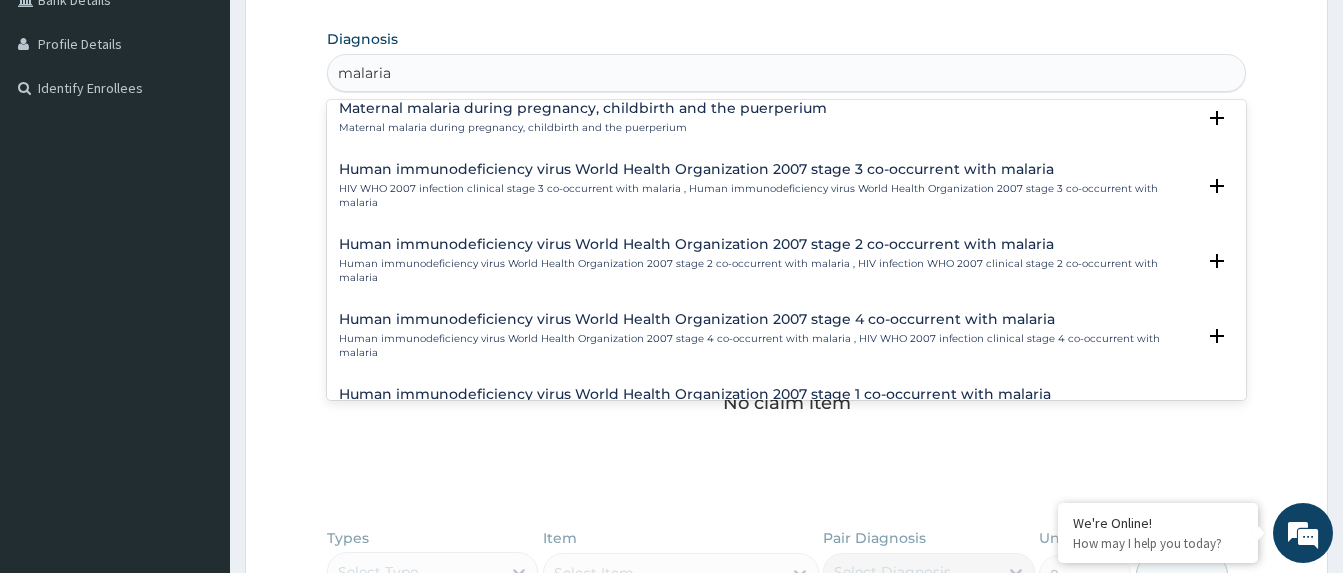 type on "malaria" 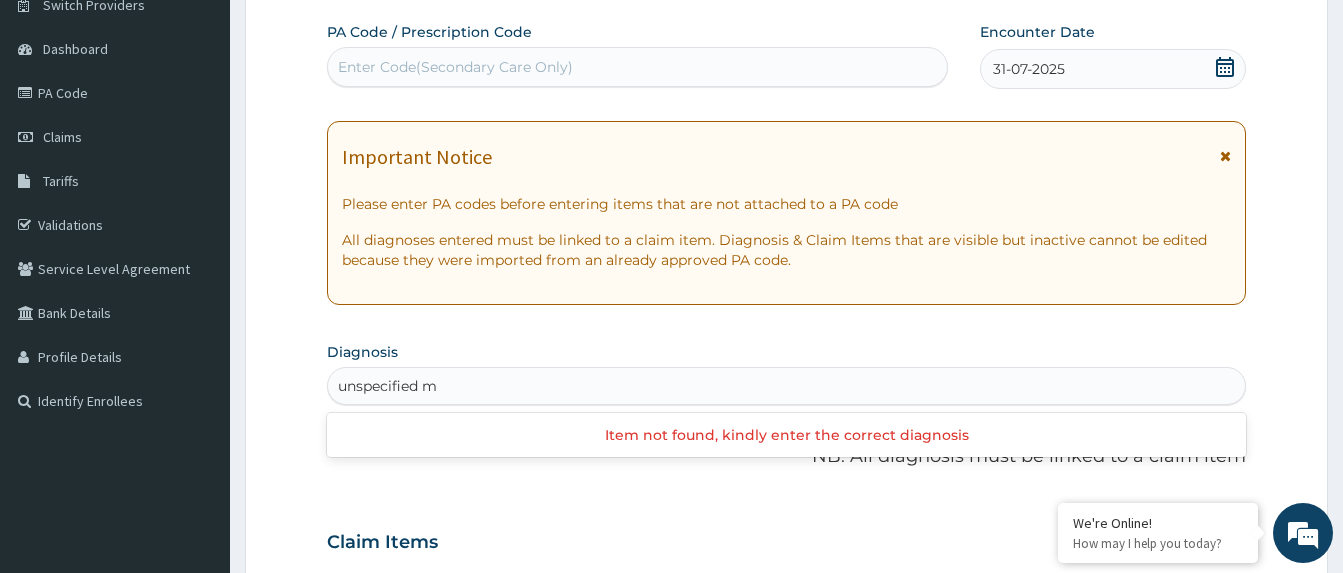 scroll, scrollTop: 90, scrollLeft: 0, axis: vertical 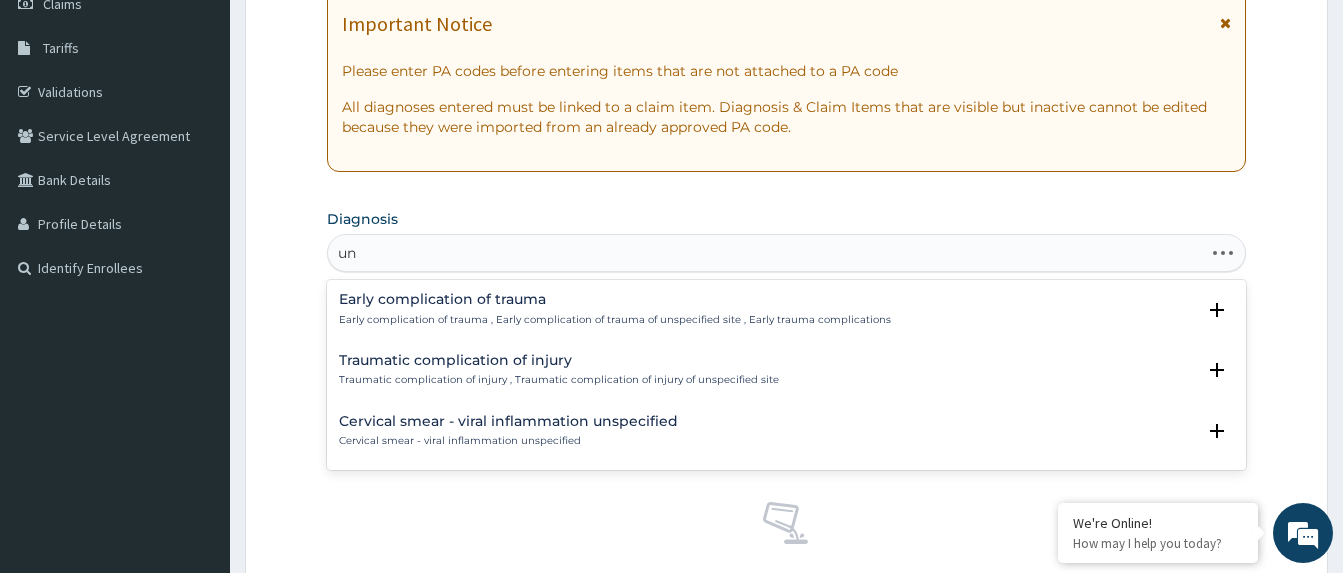 type on "u" 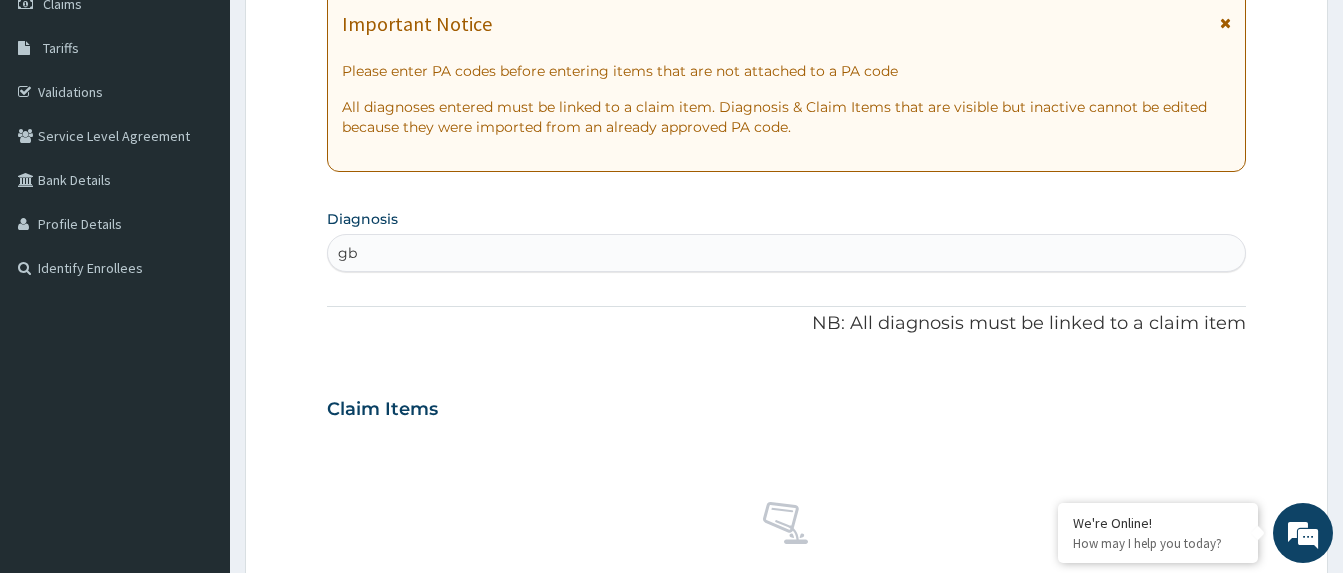 type on "g" 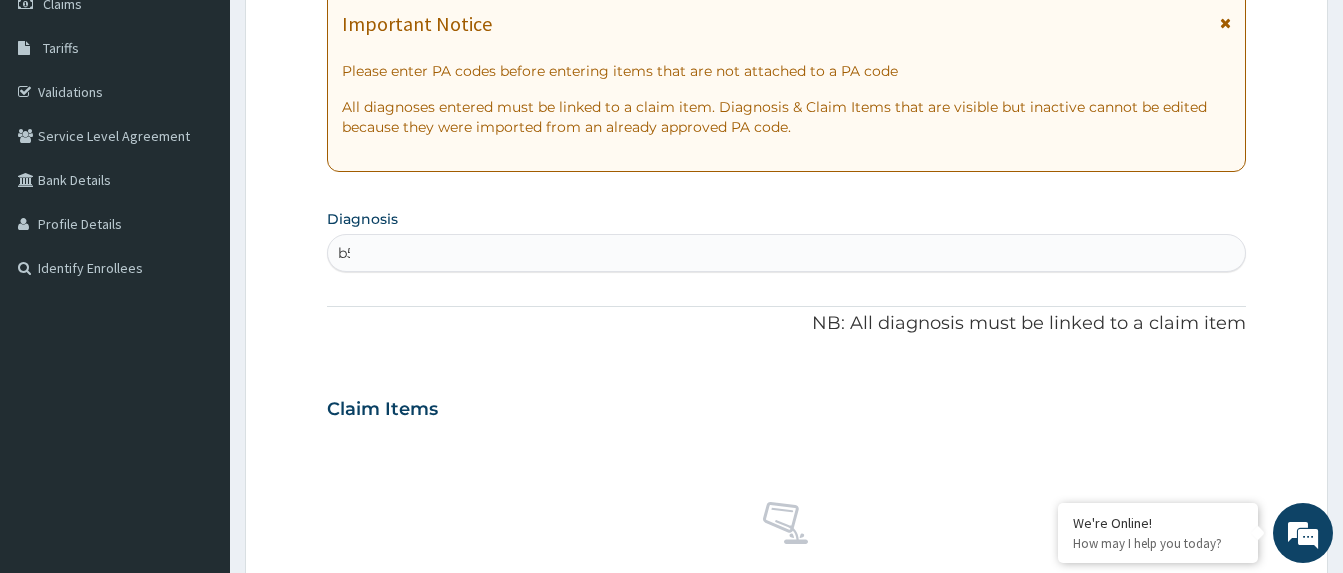 type on "b" 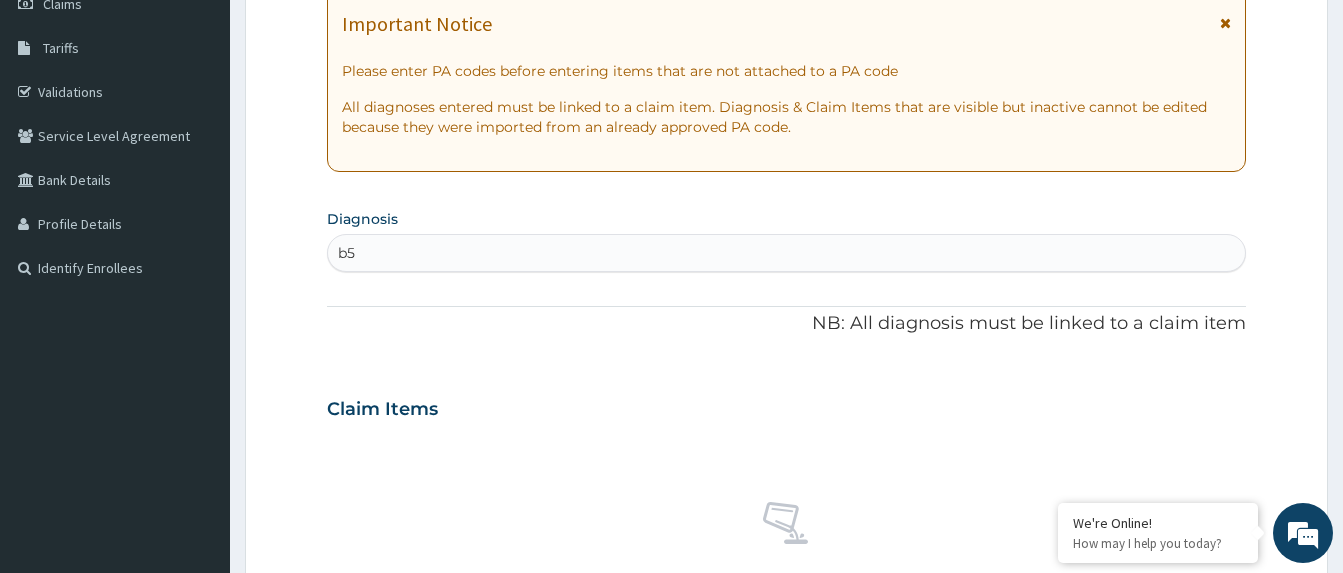 type on "b" 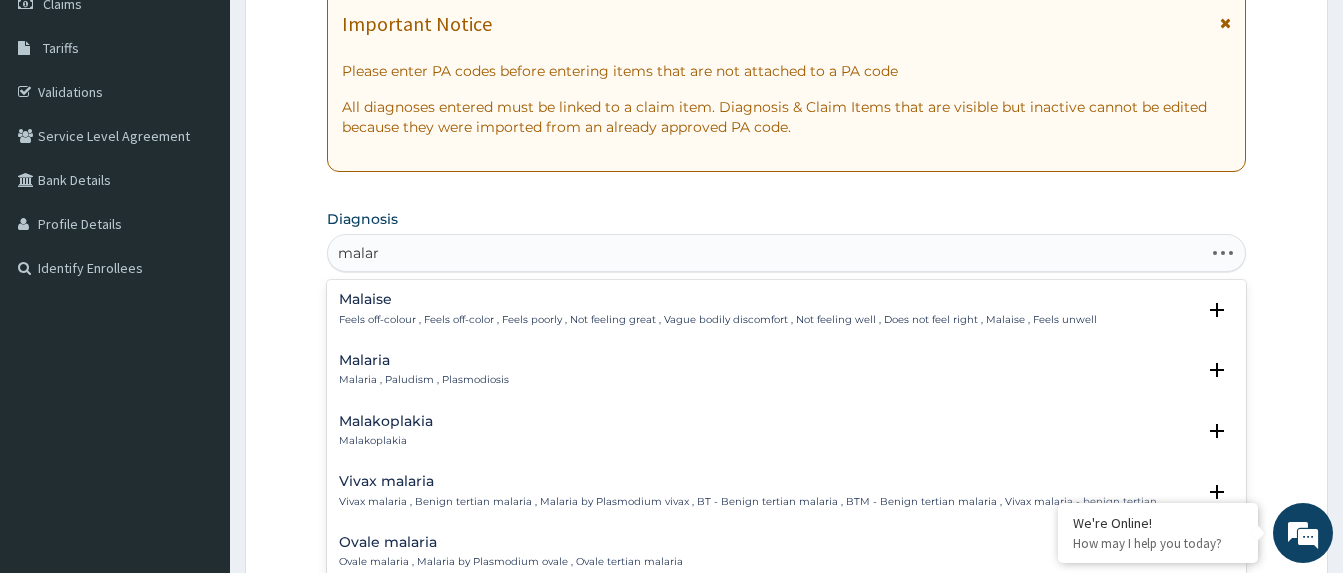type on "malari" 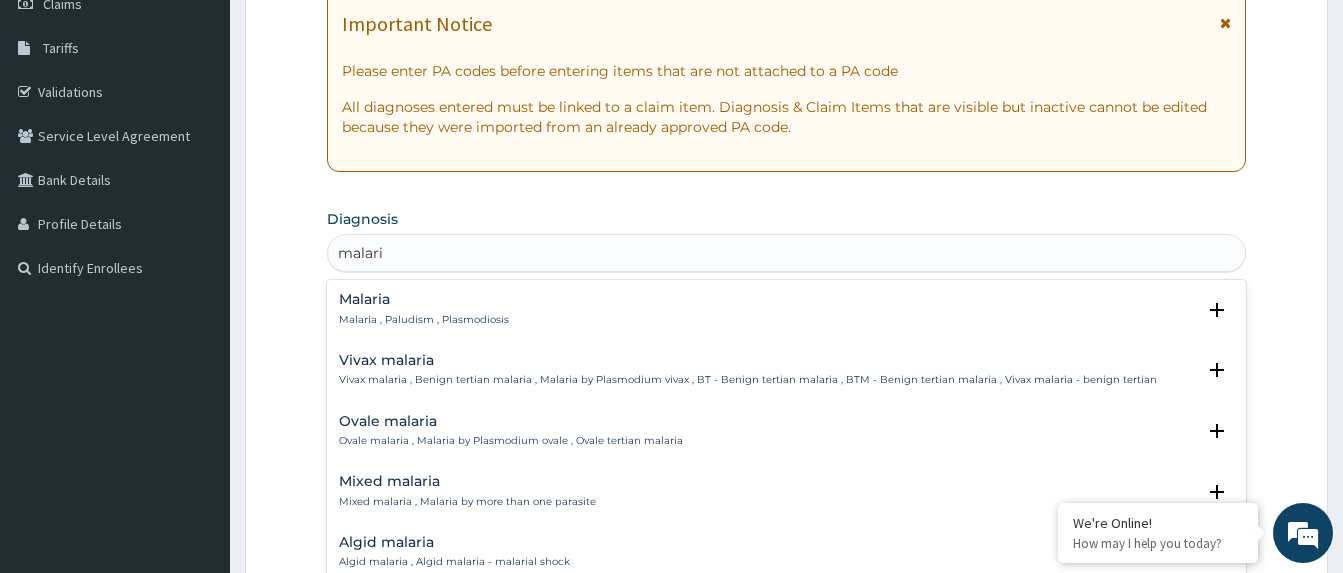 click on "Malaria" at bounding box center (424, 299) 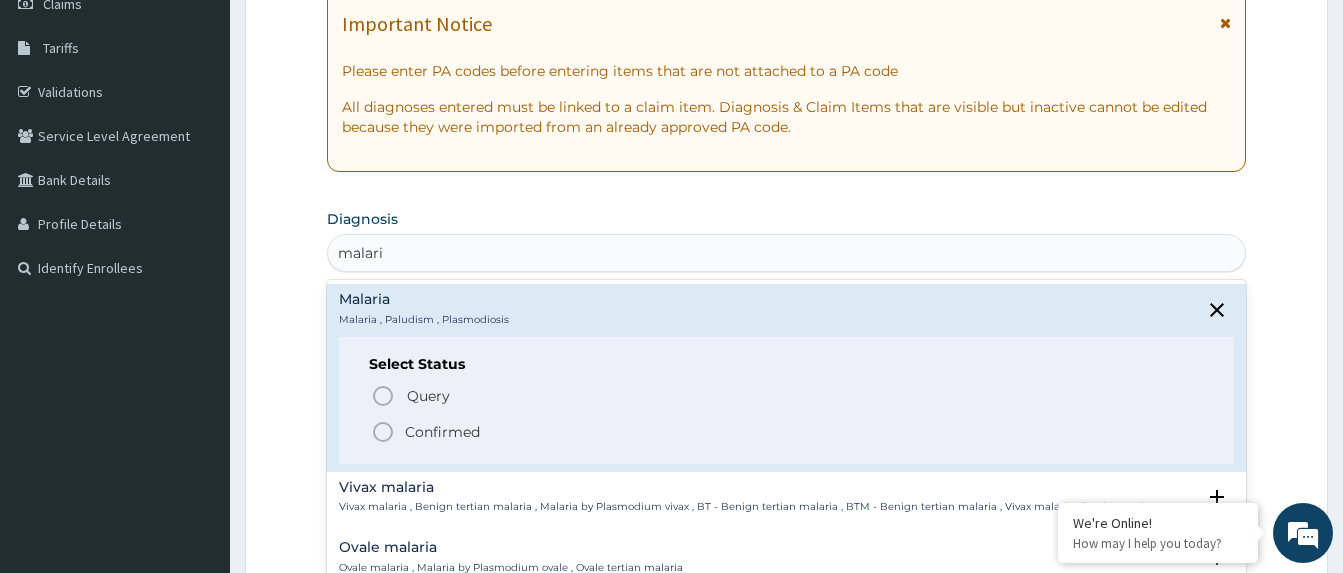 click on "Confirmed" at bounding box center [442, 432] 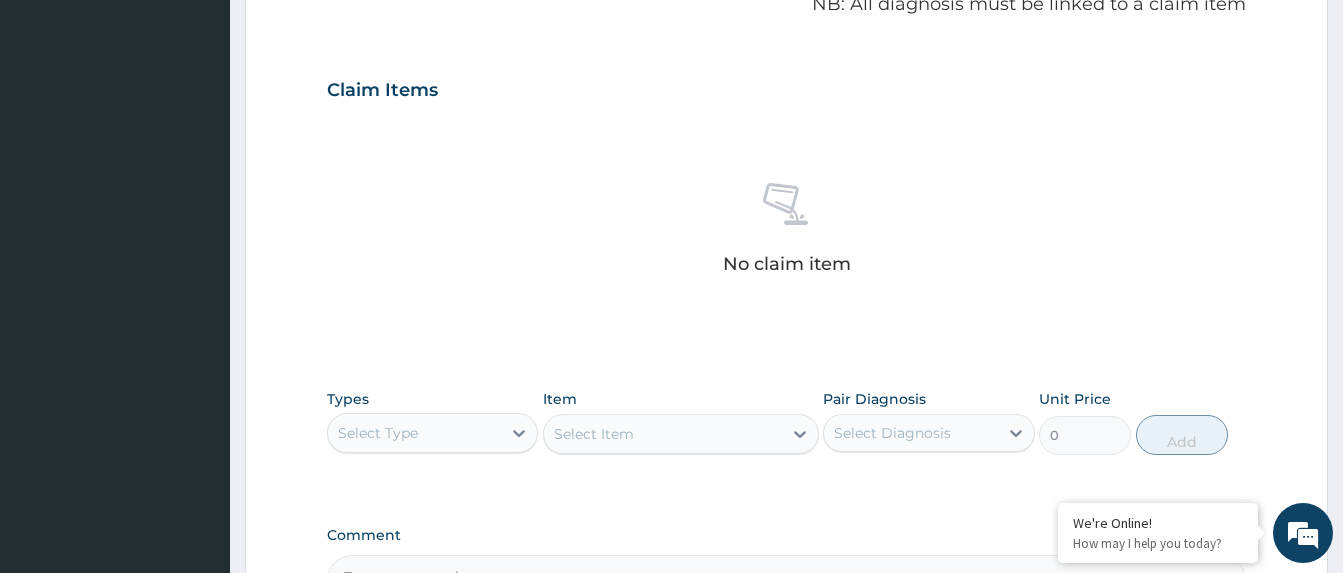 scroll, scrollTop: 750, scrollLeft: 0, axis: vertical 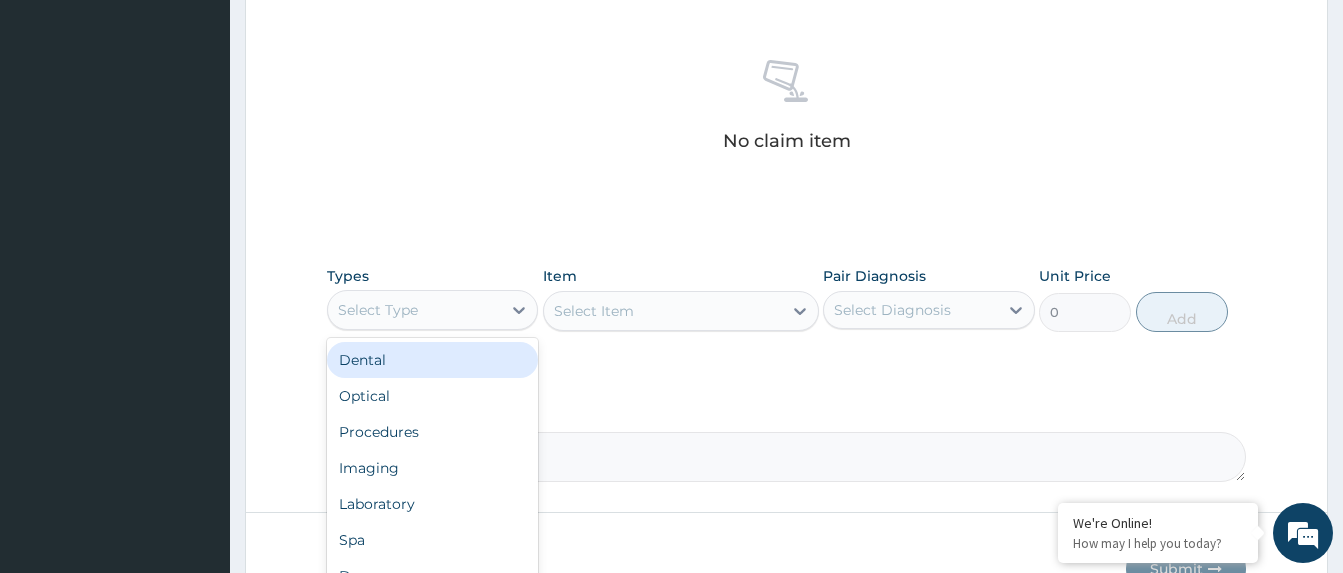 click on "Select Type" at bounding box center [414, 310] 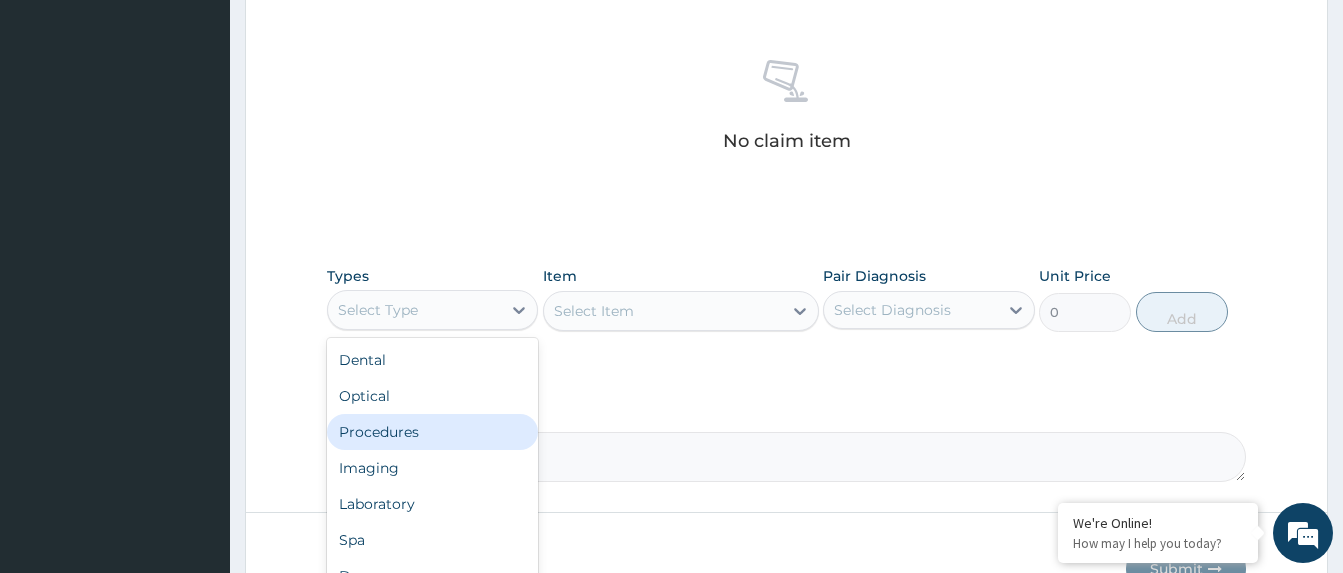click on "Procedures" at bounding box center (432, 432) 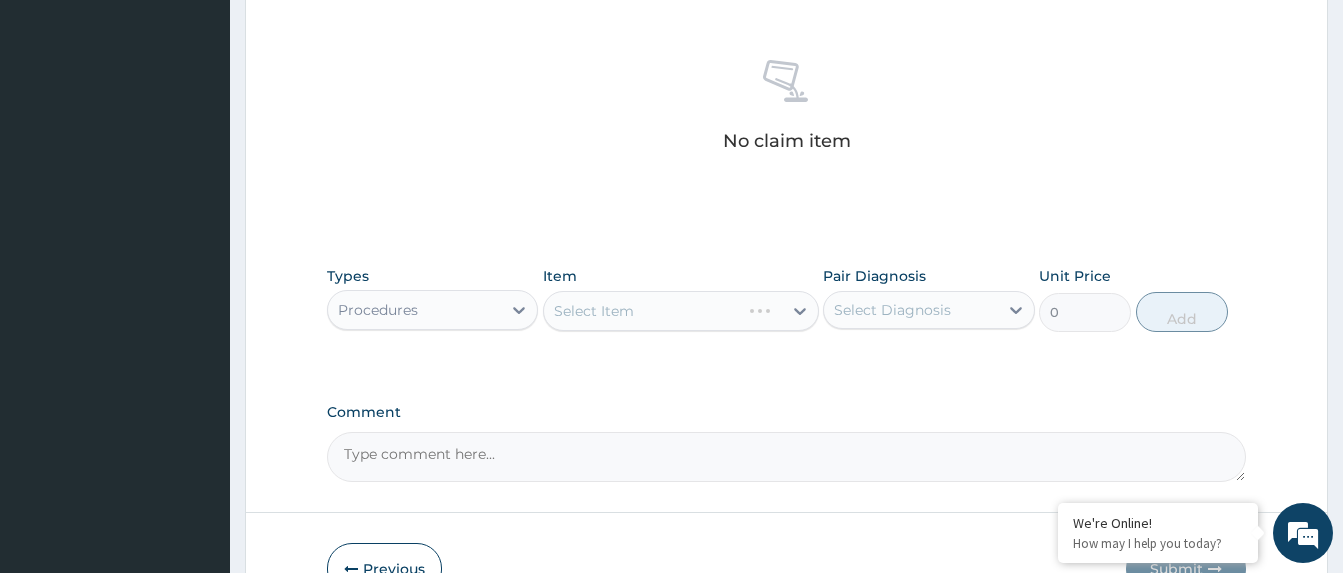 click on "Select Item" at bounding box center (681, 311) 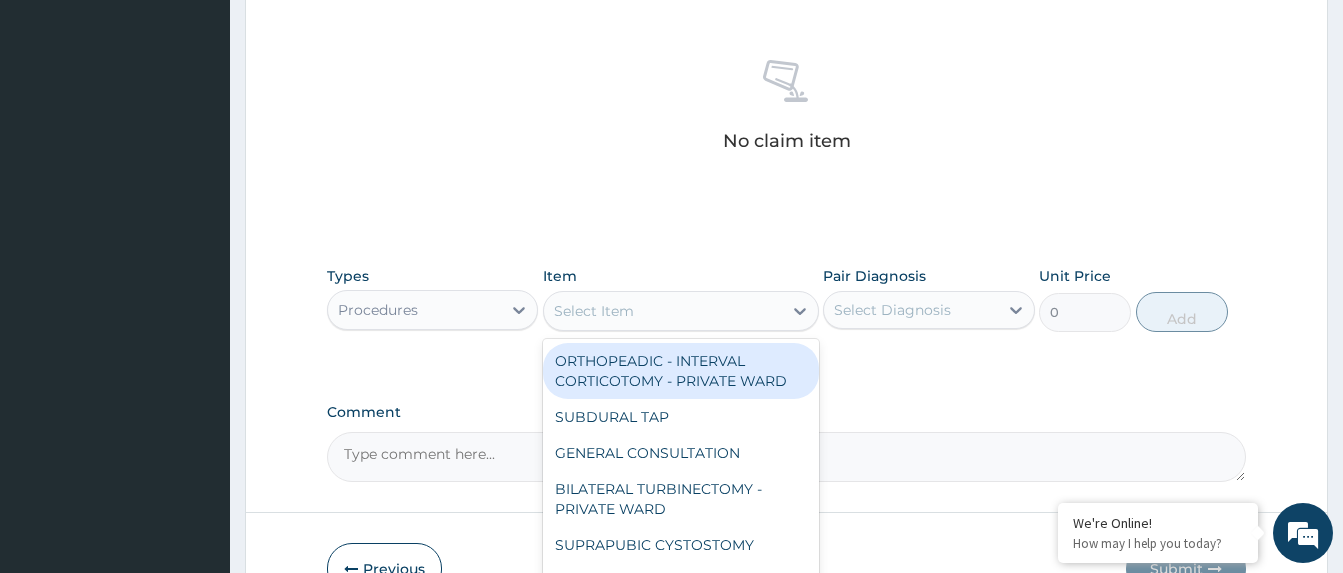 click 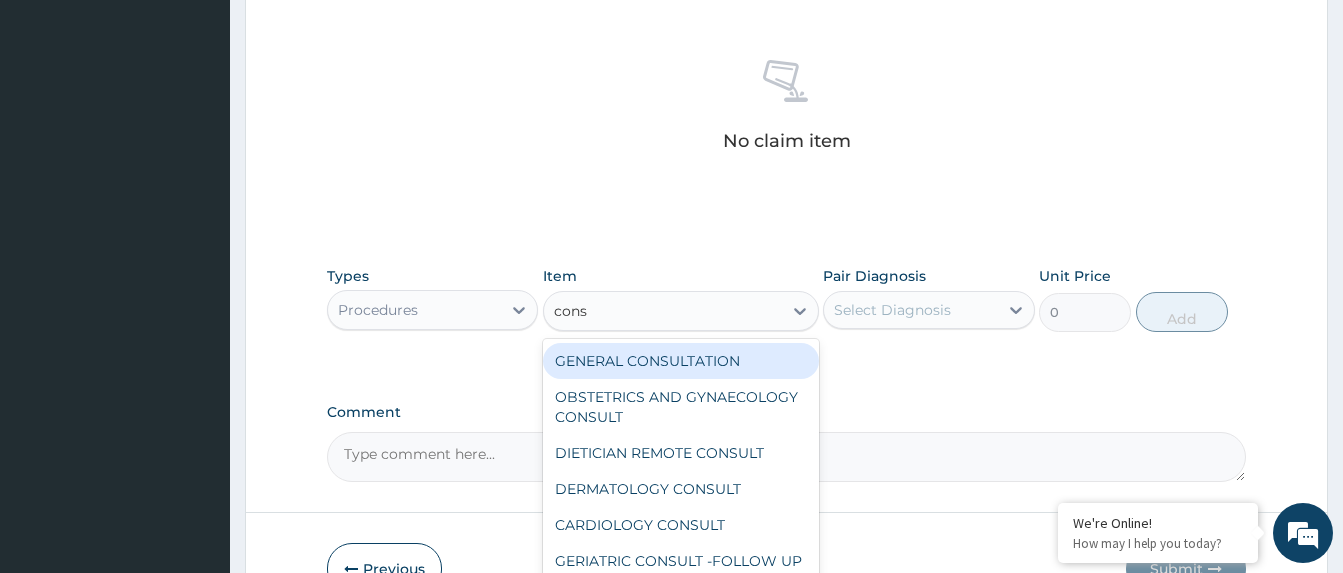 type on "consu" 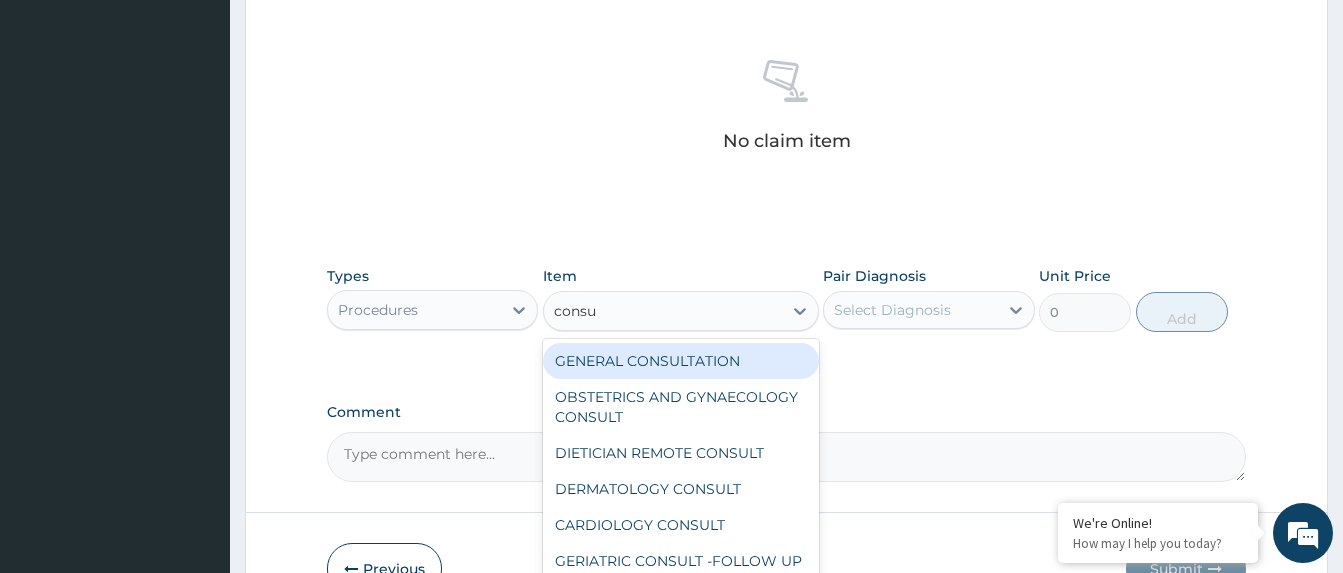 click on "GENERAL CONSULTATION" at bounding box center [681, 361] 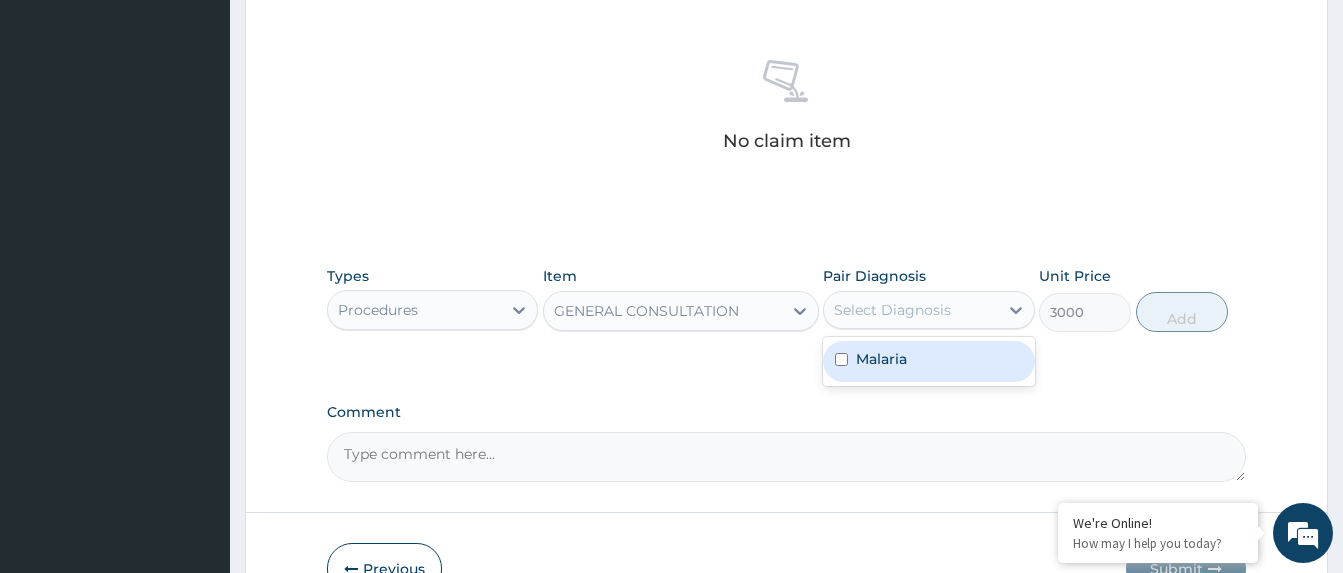 click on "Select Diagnosis" at bounding box center [910, 310] 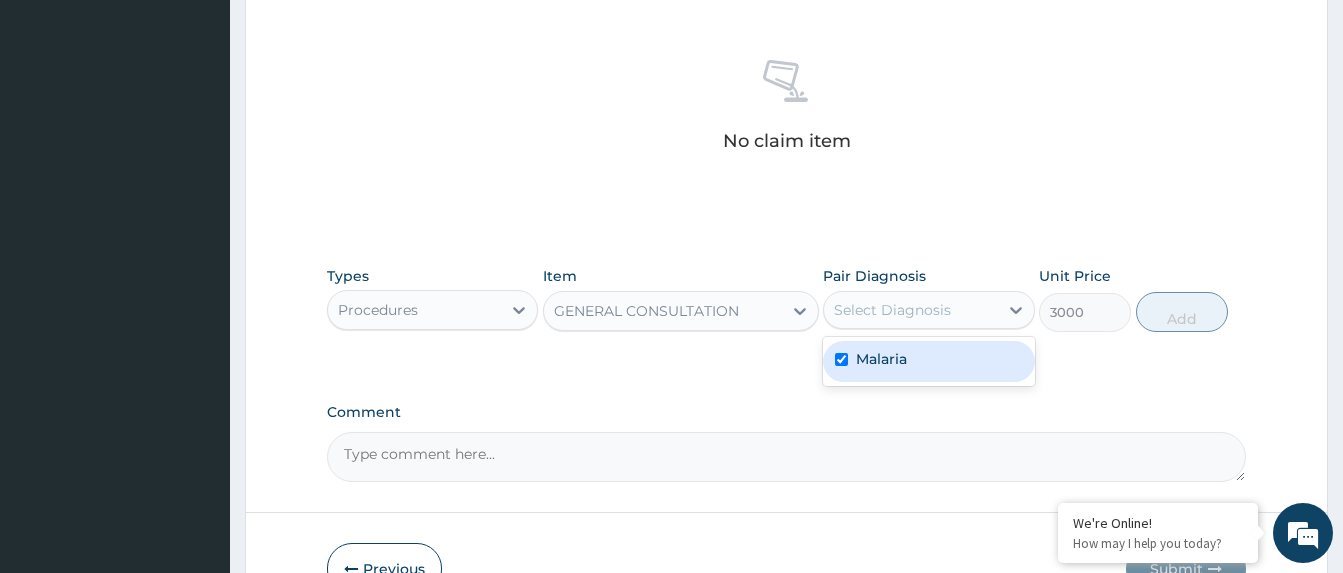 checkbox on "true" 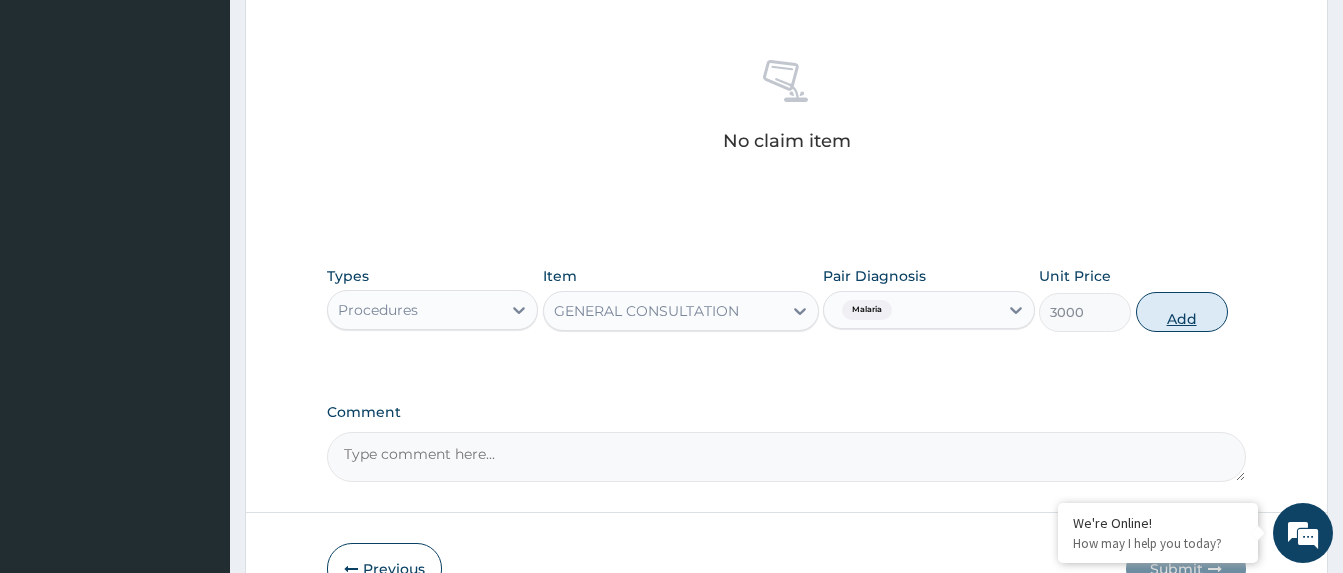 click on "Add" at bounding box center (1182, 312) 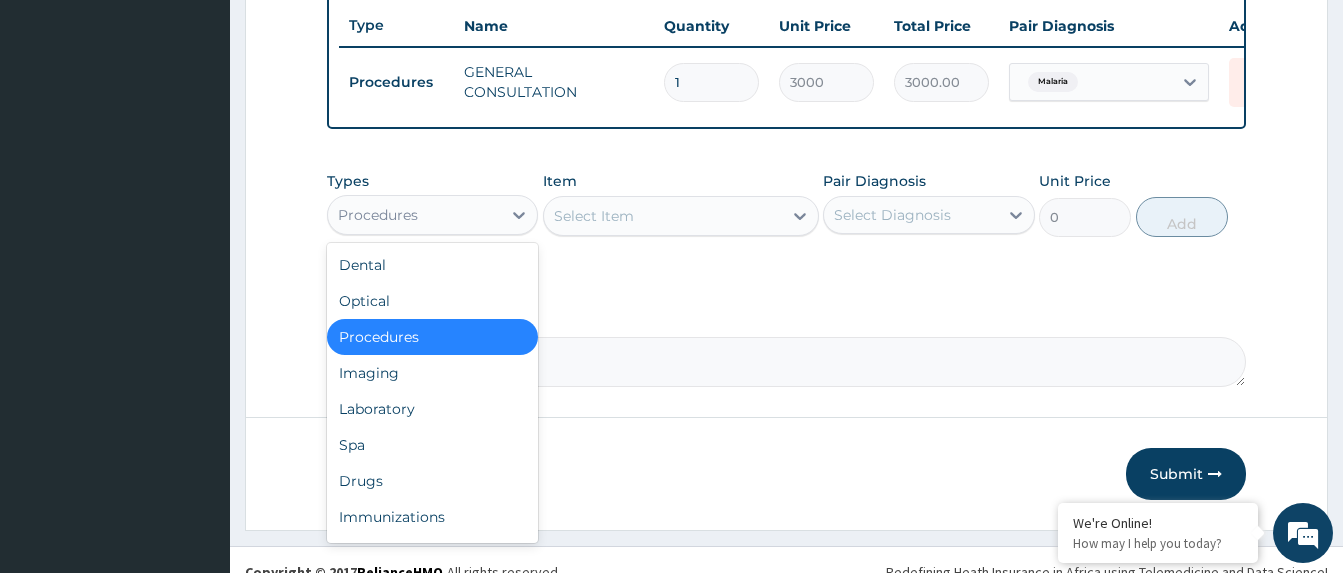 click on "Procedures" at bounding box center (414, 215) 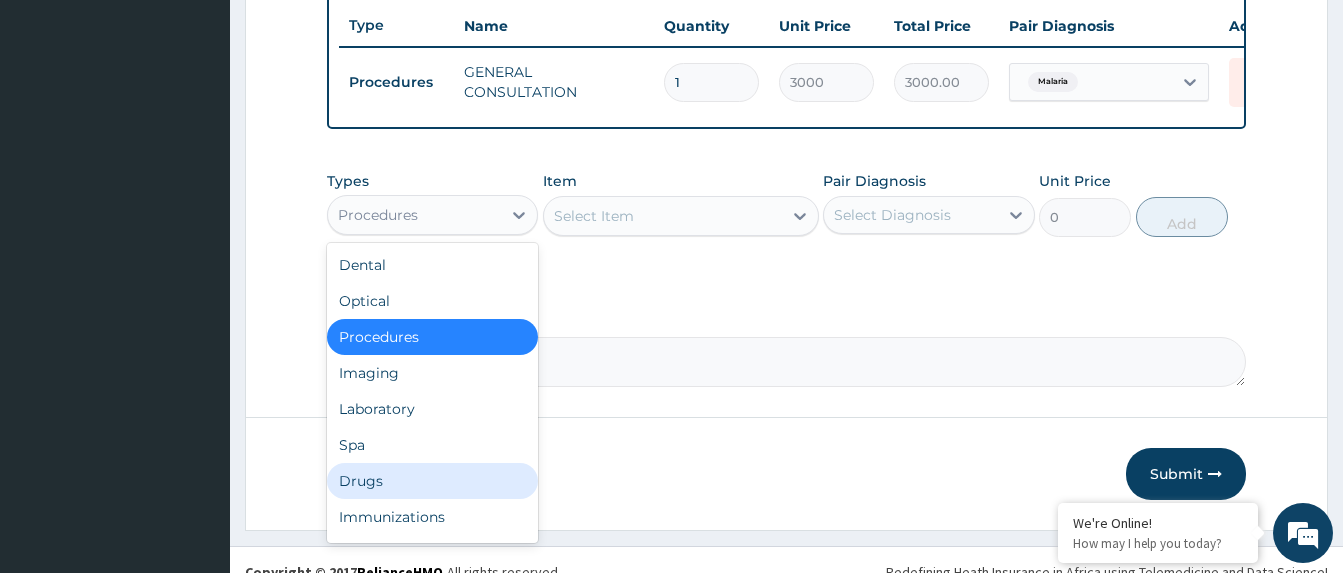 click on "Drugs" at bounding box center [432, 481] 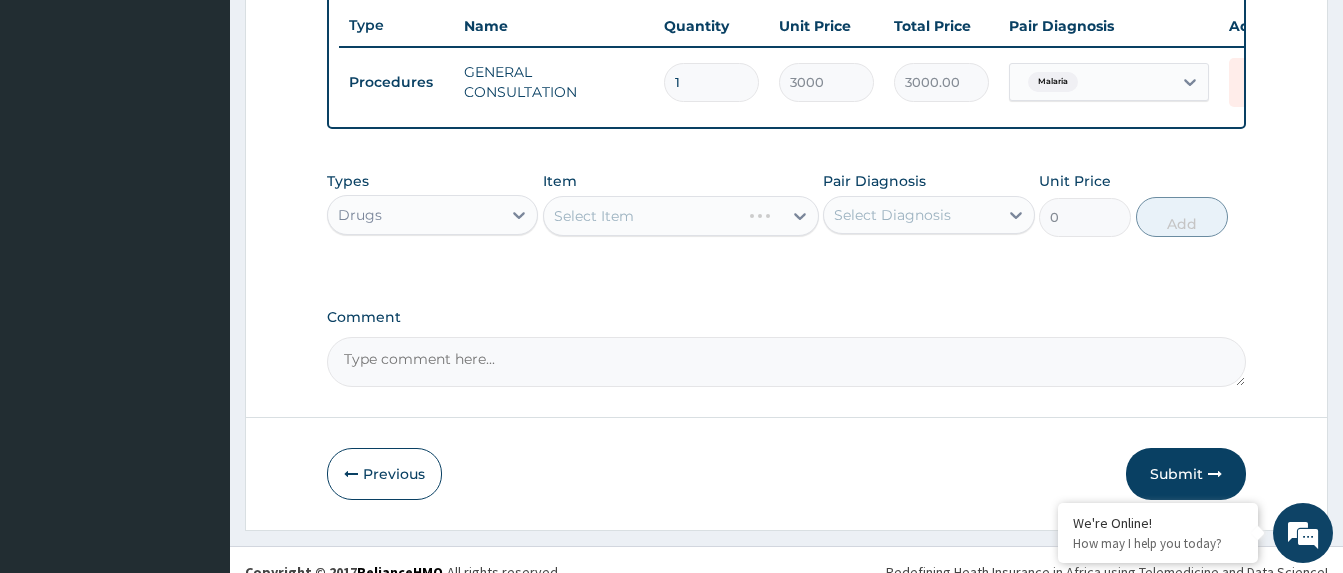 click on "Select Item" at bounding box center (681, 216) 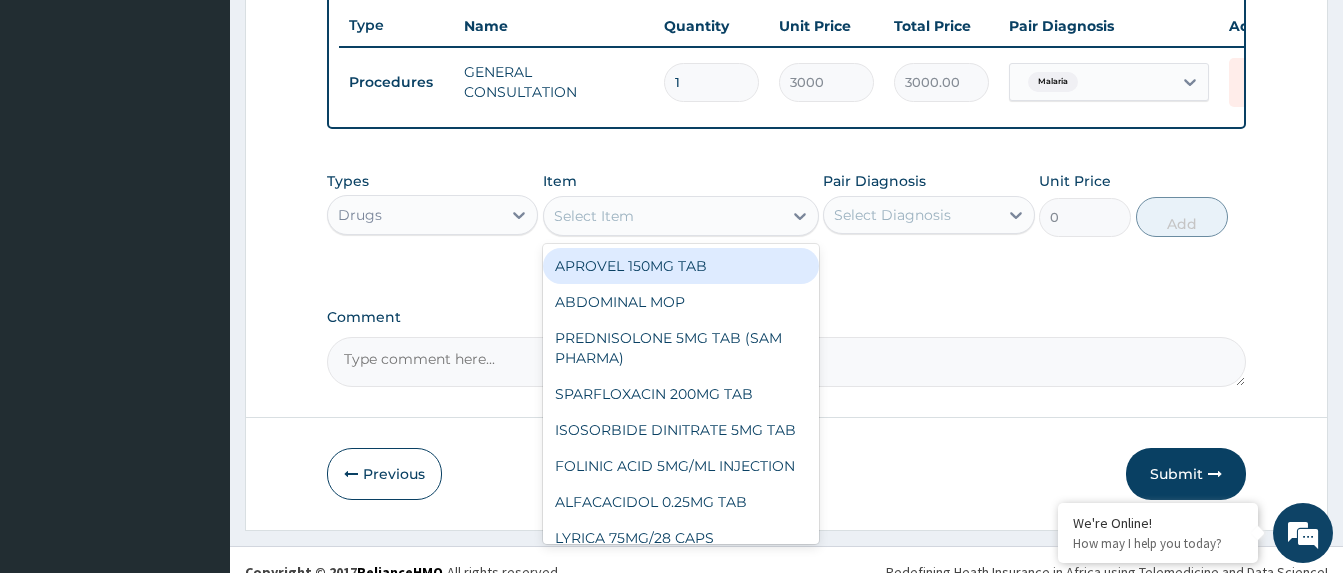 click 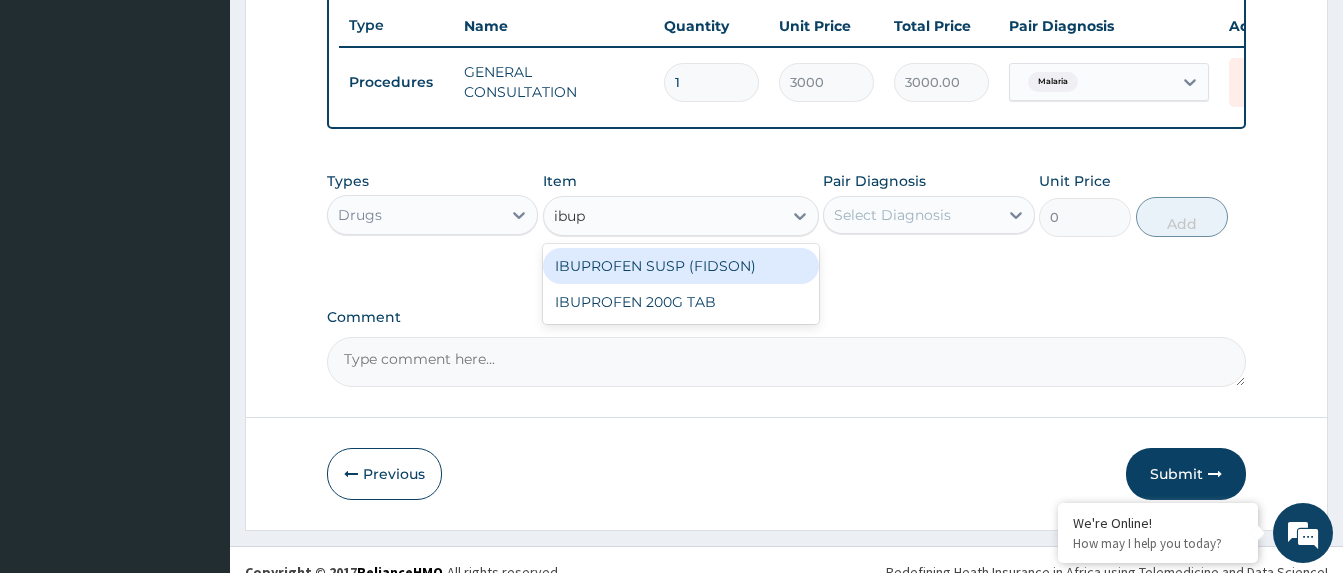 type on "ibupr" 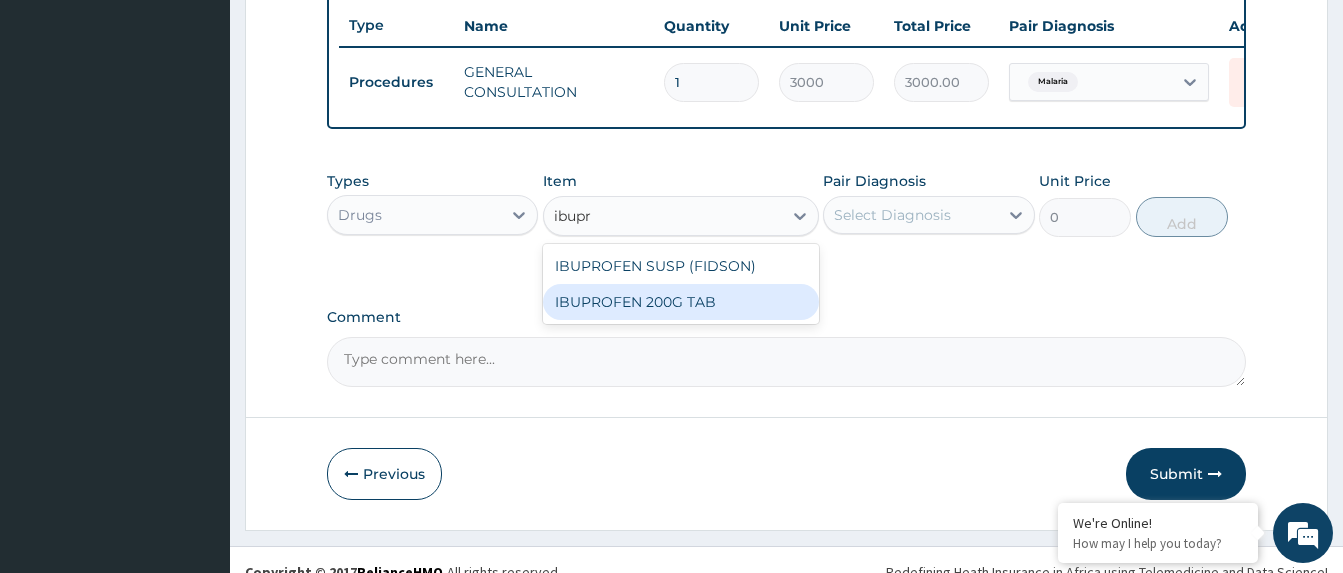 click on "IBUPROFEN 200G TAB" at bounding box center (681, 302) 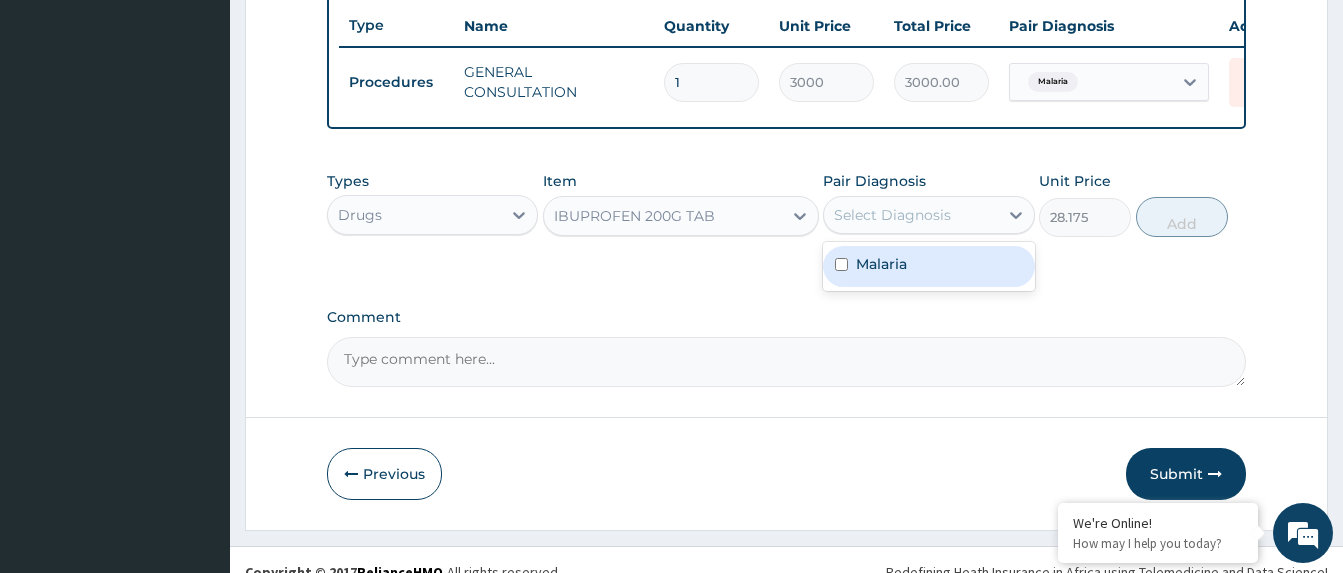click on "Select Diagnosis" at bounding box center (892, 215) 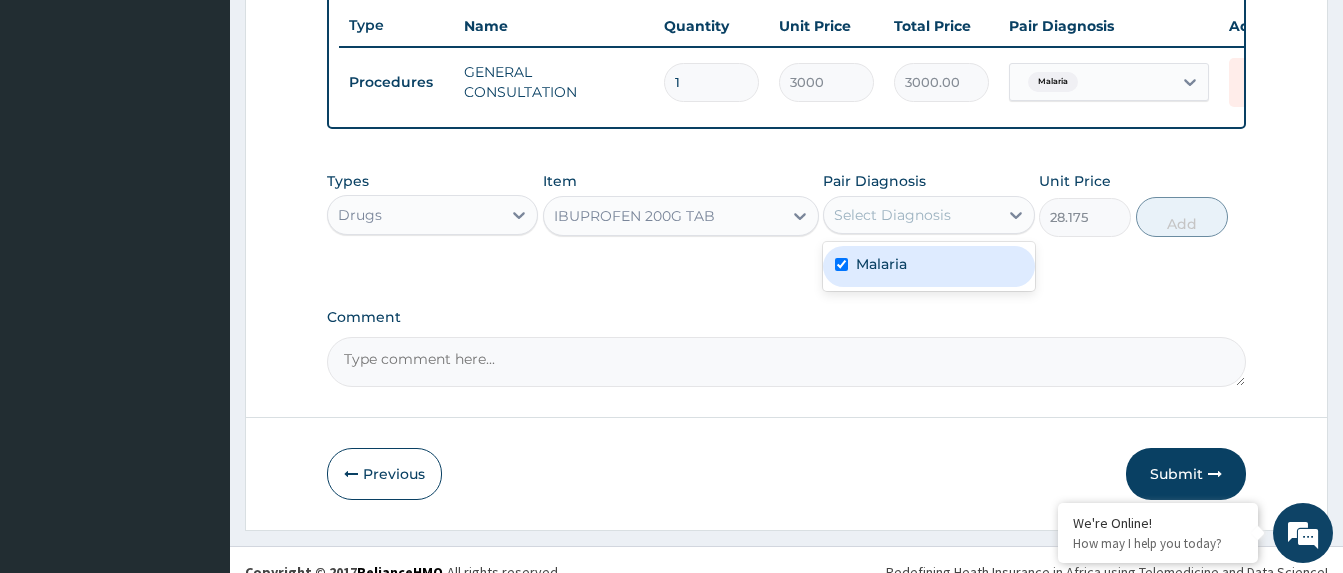 checkbox on "true" 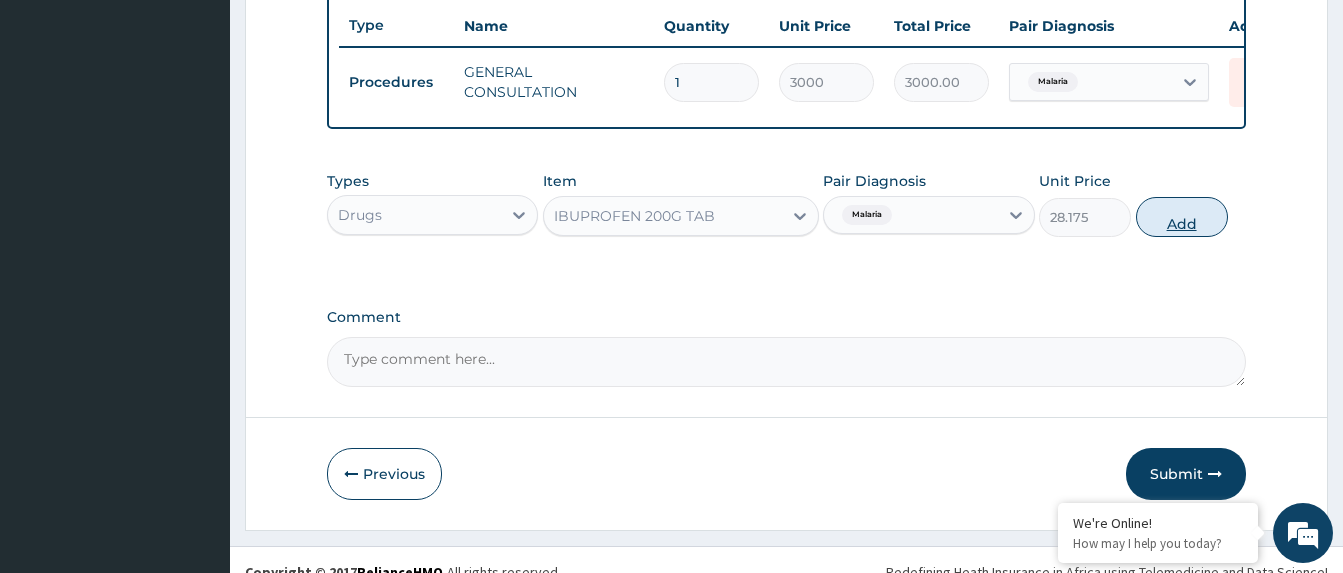 click on "Add" at bounding box center [1182, 217] 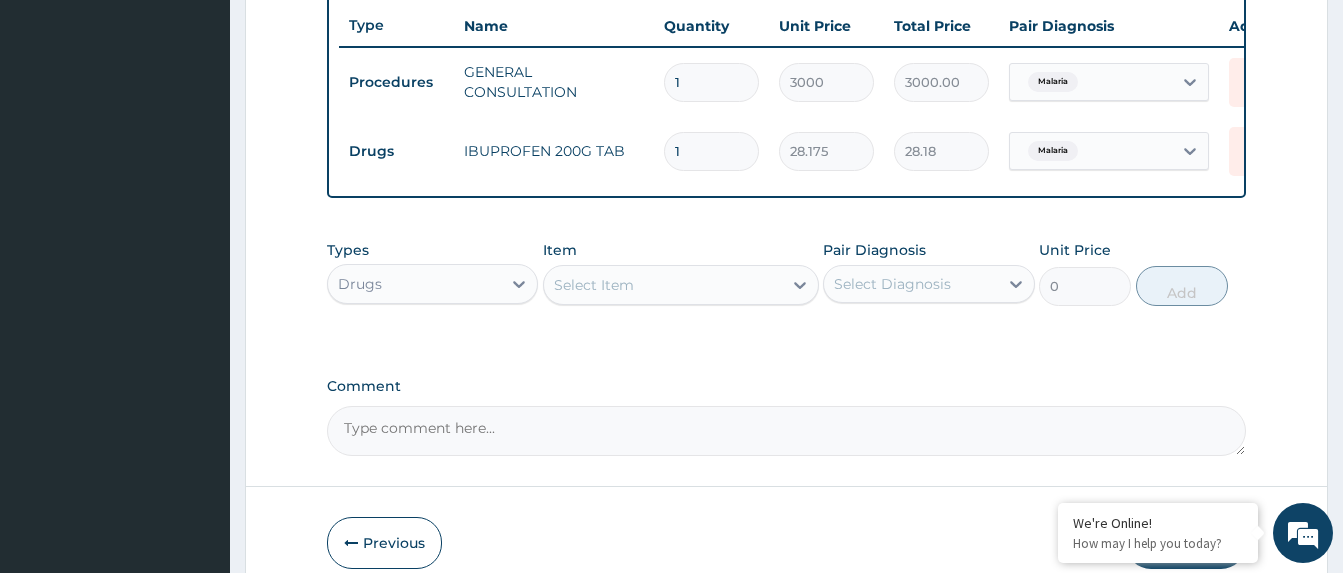 type on "18" 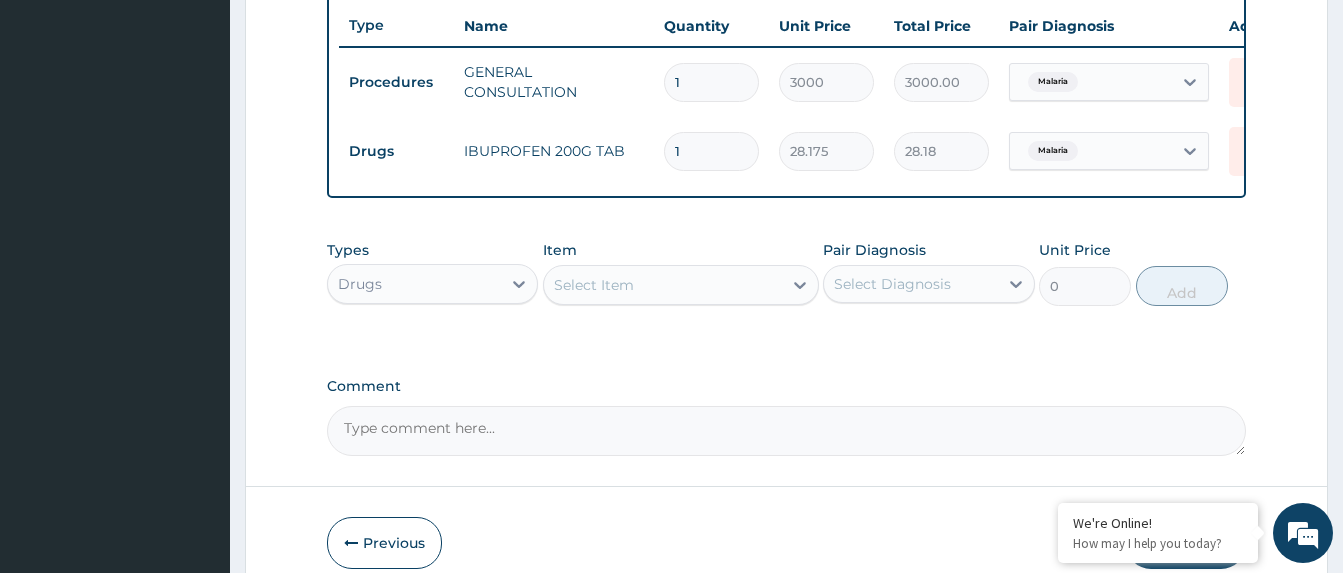 type on "507.15" 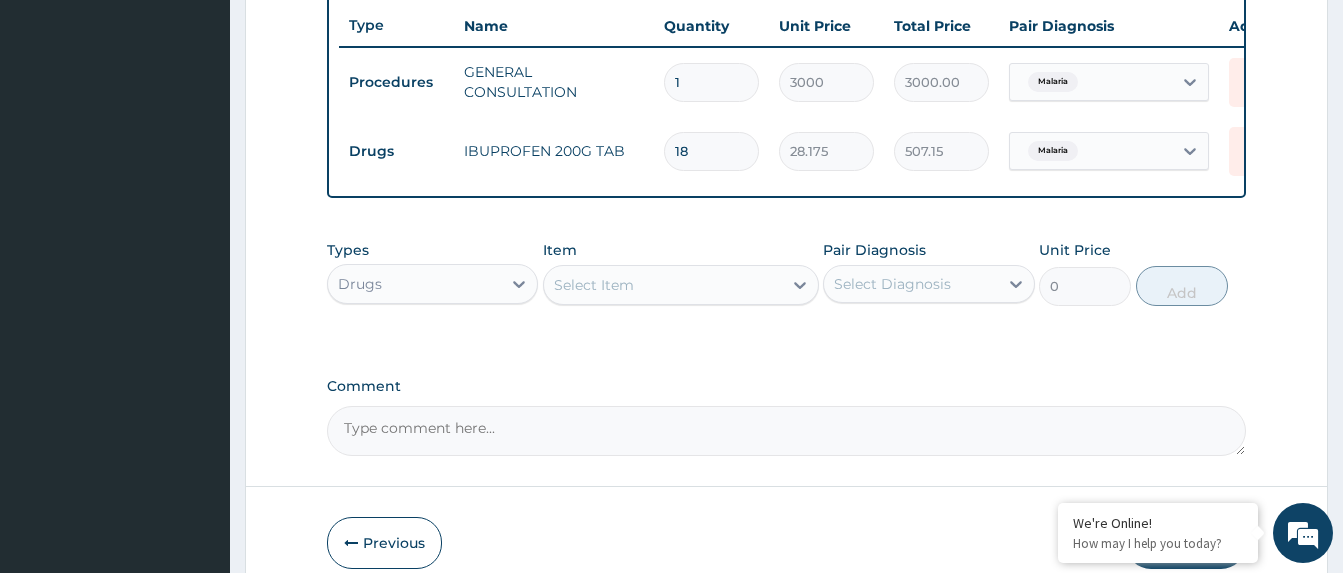type on "18" 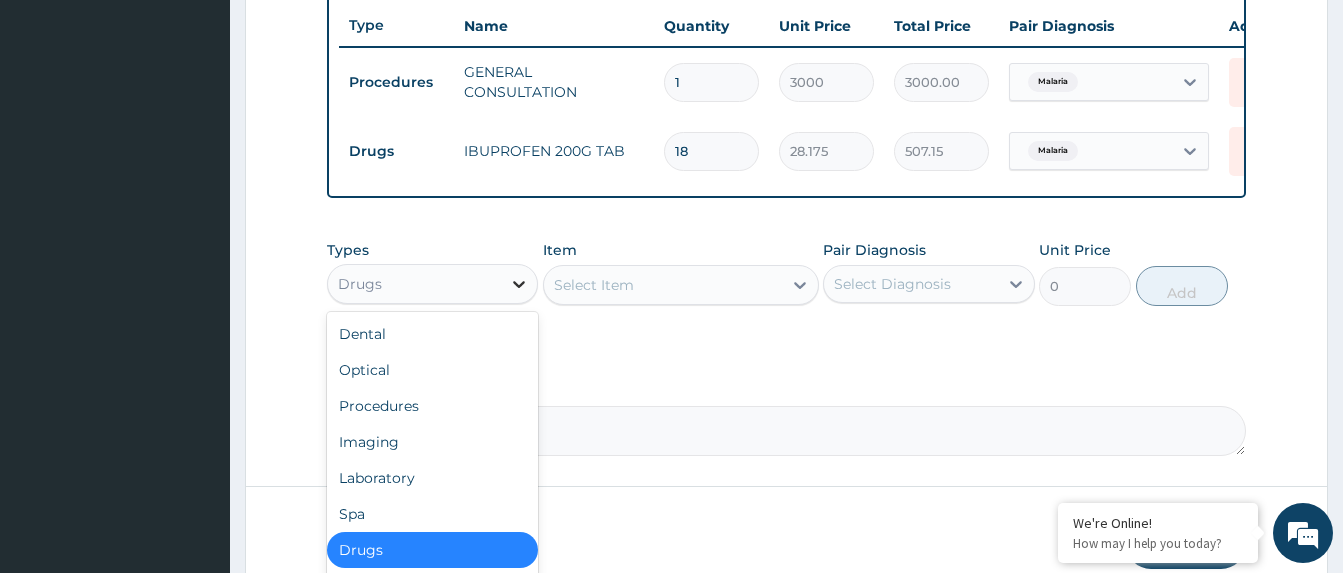 click 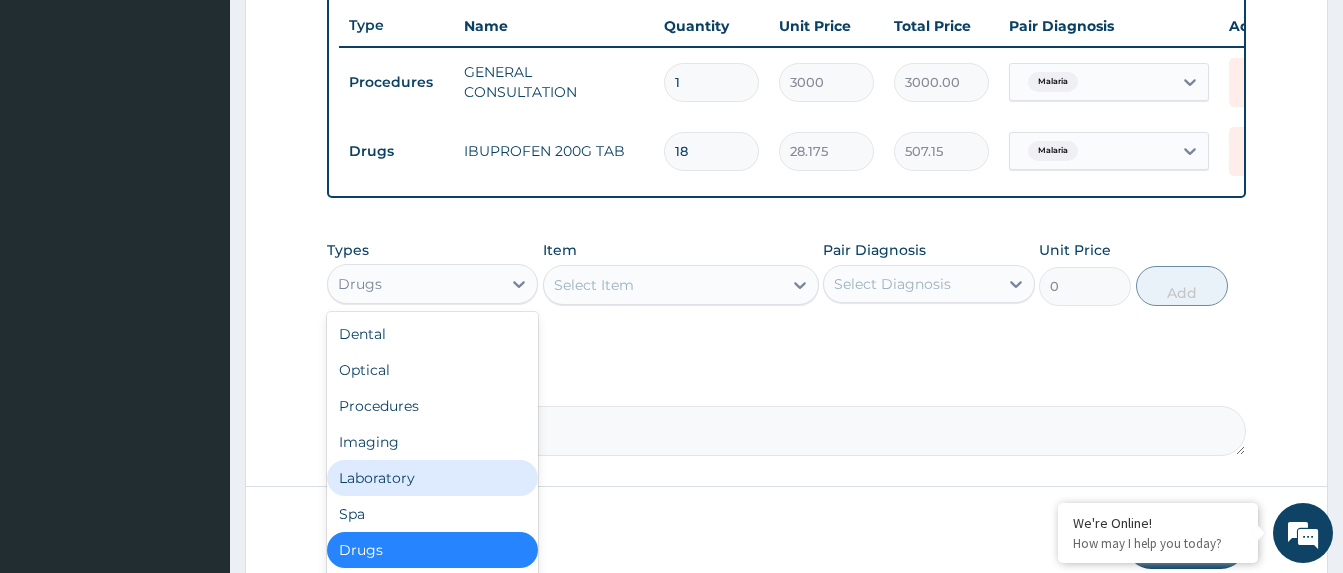 click on "Laboratory" at bounding box center (432, 478) 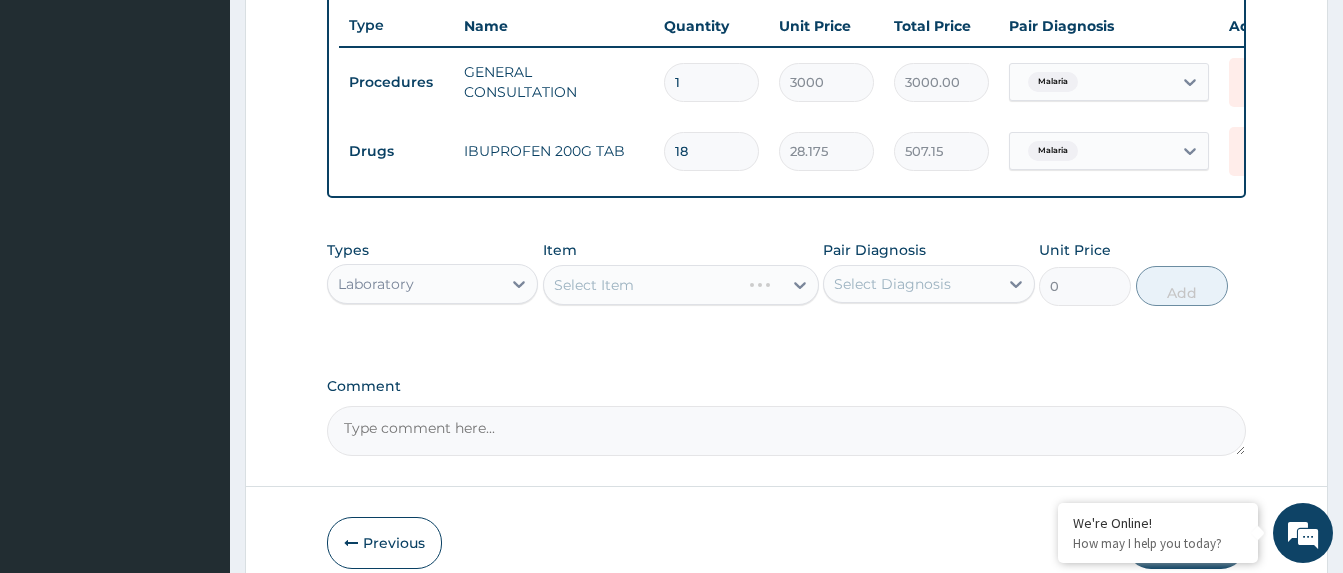 click on "Select Item" at bounding box center (681, 285) 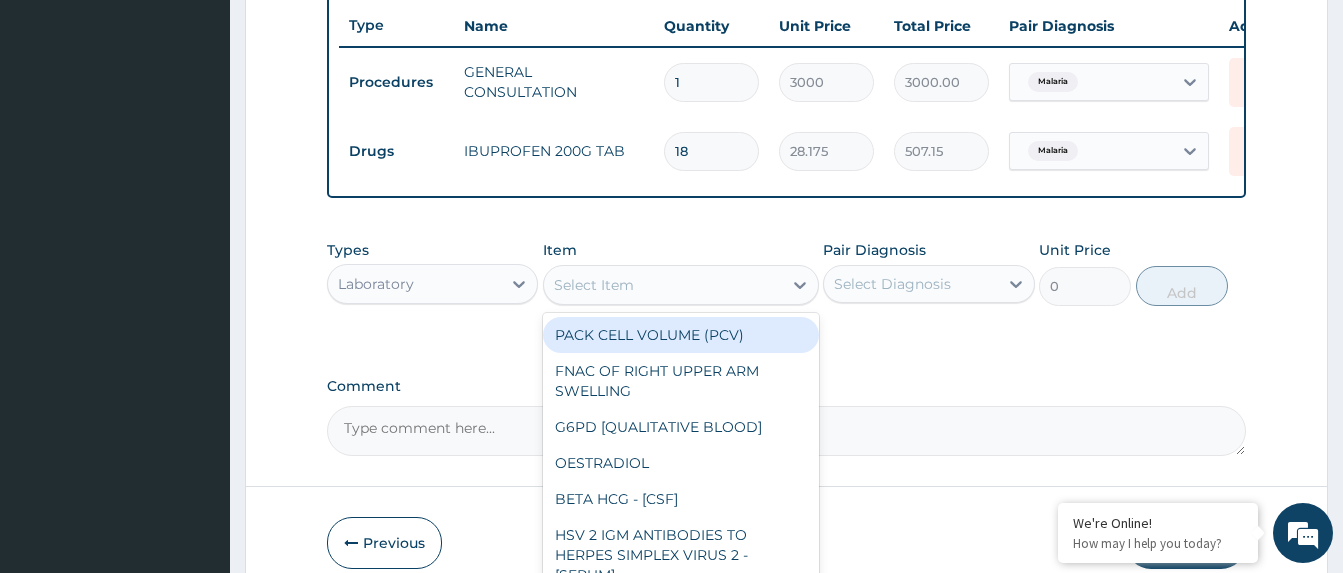 drag, startPoint x: 810, startPoint y: 300, endPoint x: 737, endPoint y: 313, distance: 74.1485 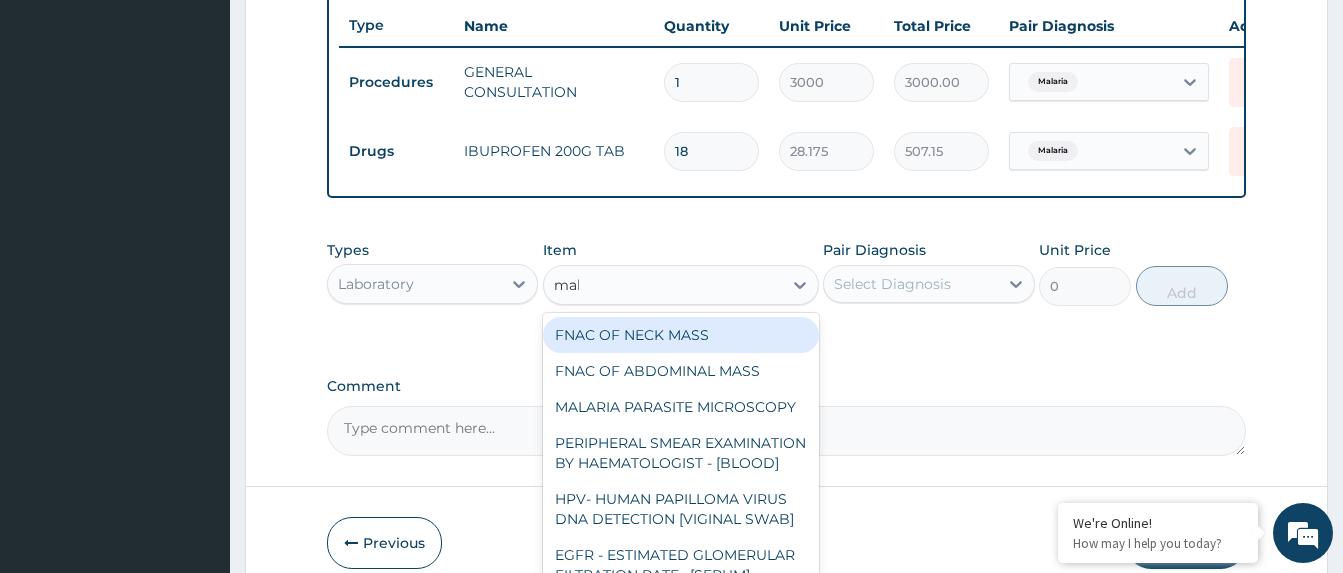 type on "mala" 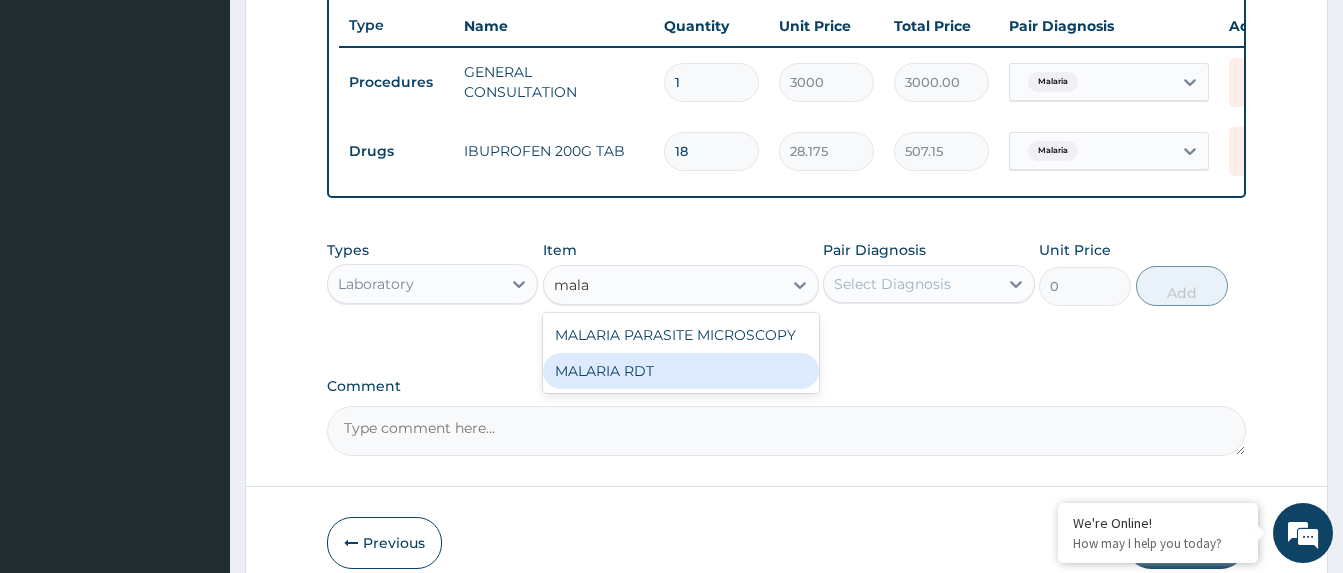 click on "MALARIA RDT" at bounding box center (681, 371) 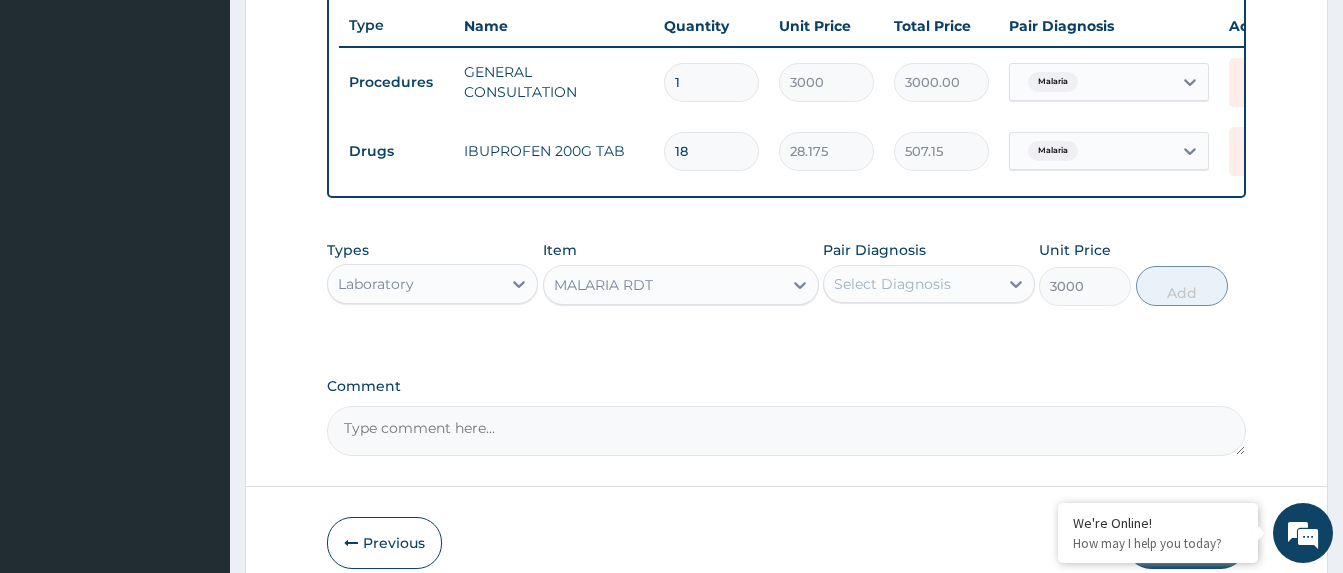 click on "Select Diagnosis" at bounding box center [892, 284] 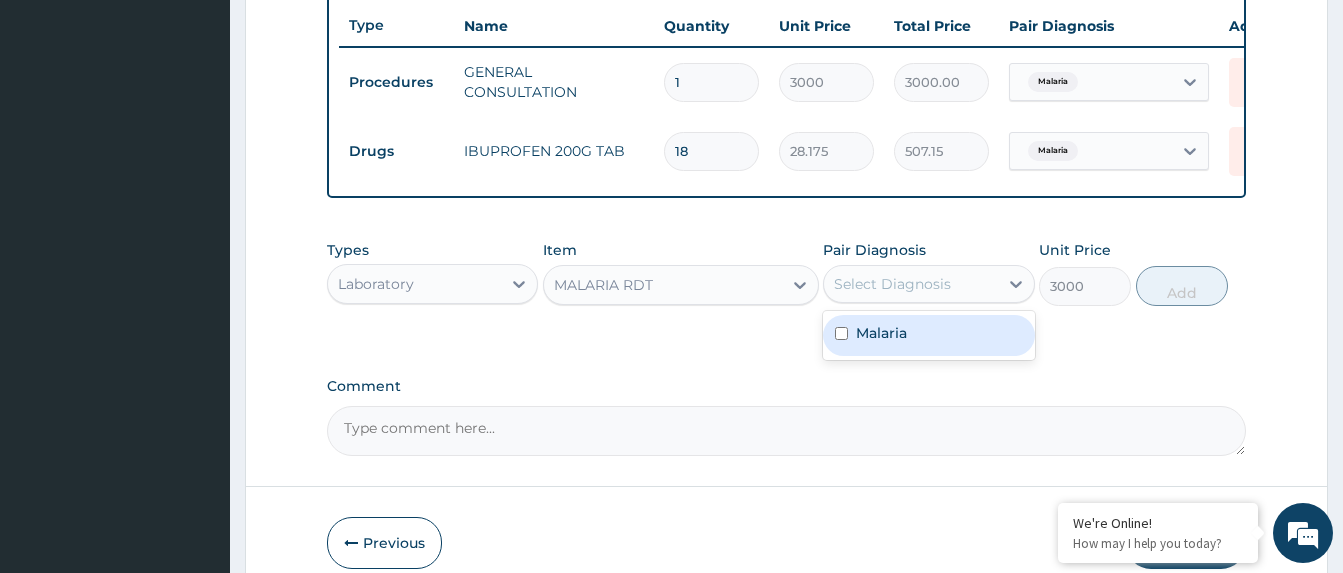 click on "Malaria" at bounding box center (928, 335) 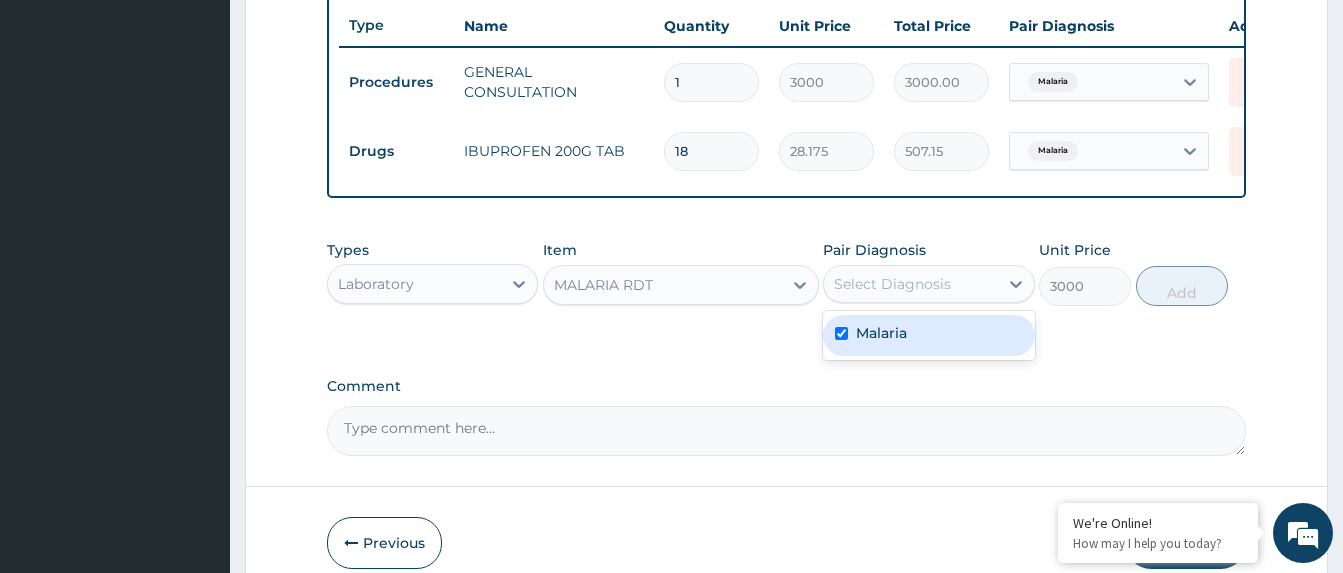 checkbox on "true" 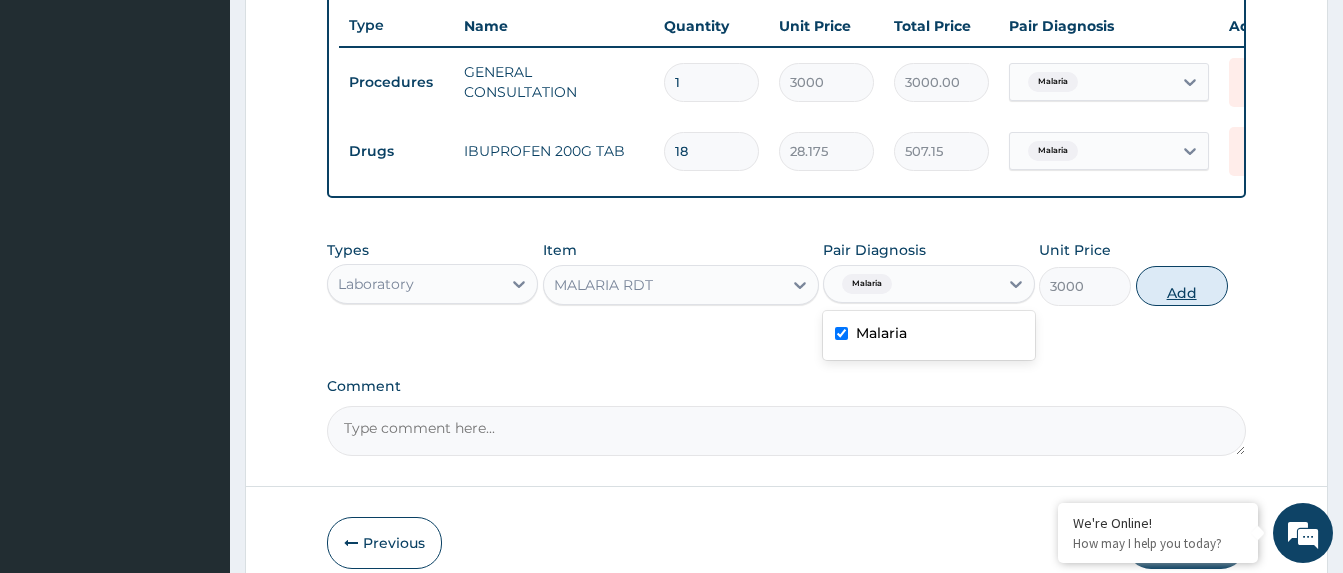 click on "Add" at bounding box center [1182, 286] 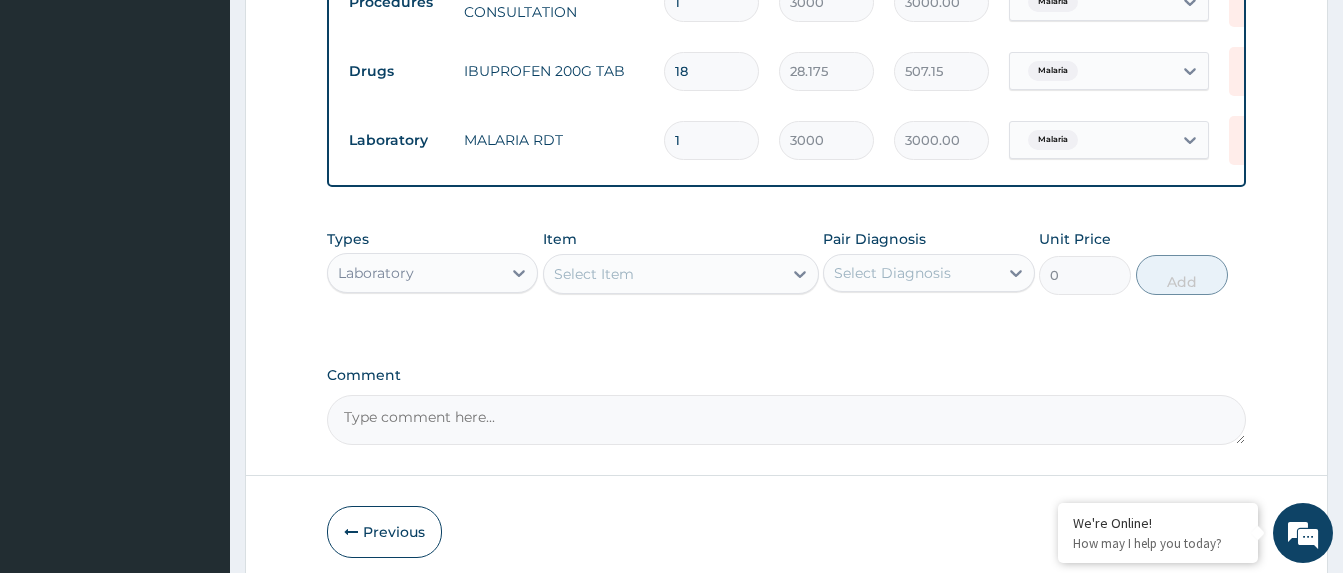 scroll, scrollTop: 870, scrollLeft: 0, axis: vertical 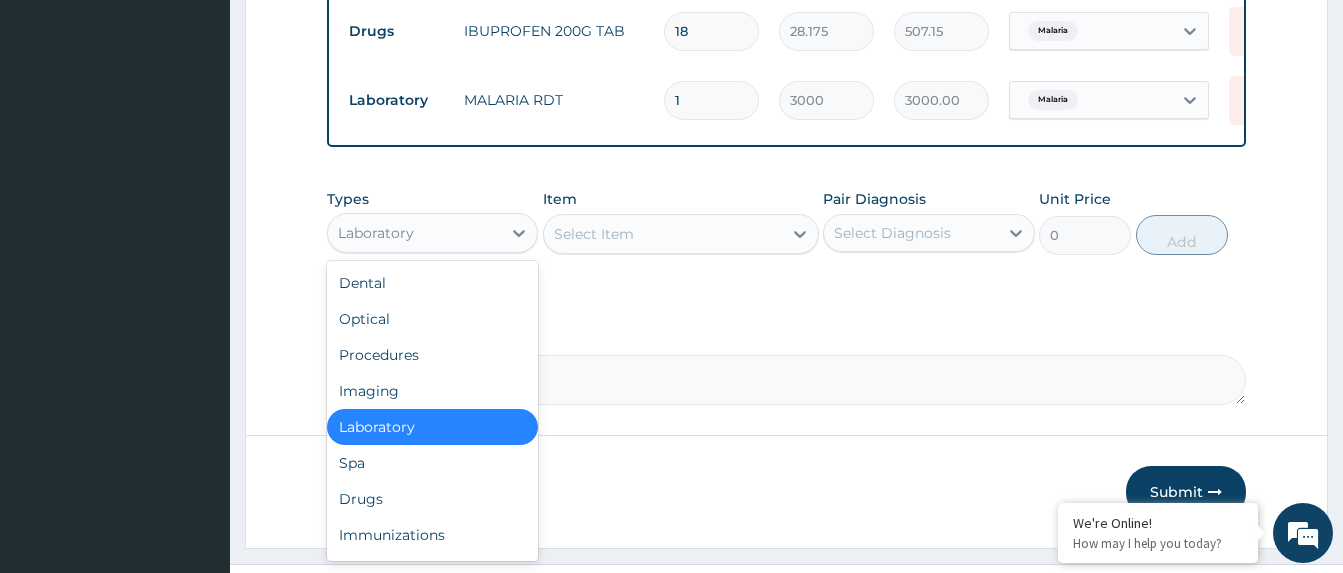click on "Laboratory" at bounding box center [414, 233] 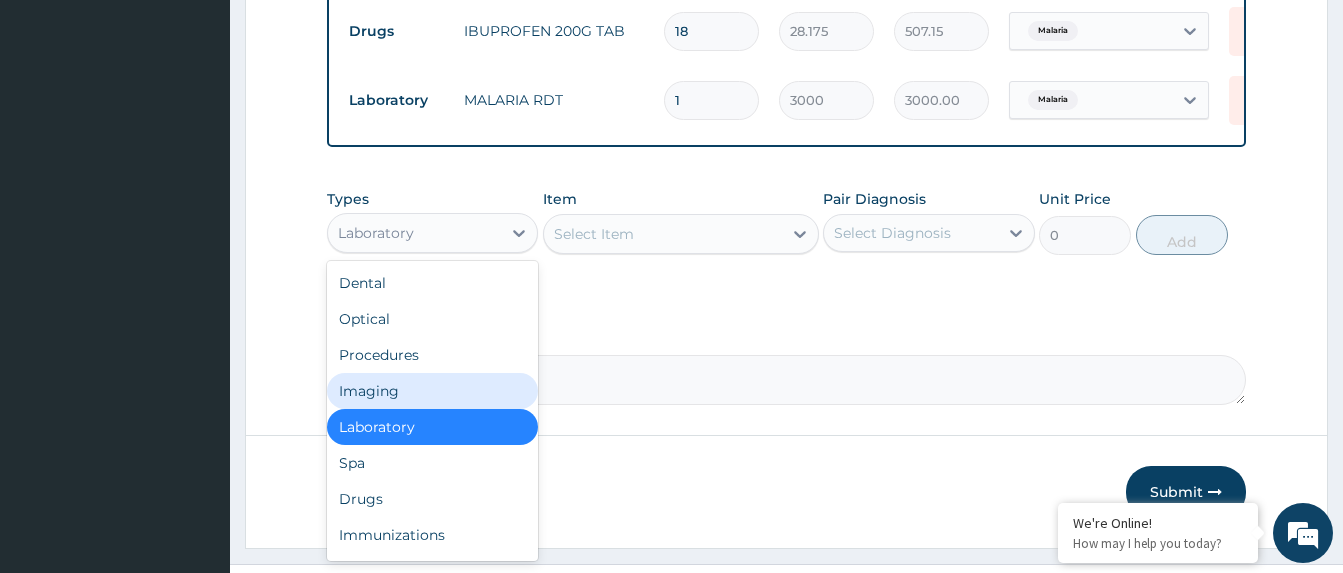 drag, startPoint x: 519, startPoint y: 399, endPoint x: 533, endPoint y: 474, distance: 76.29548 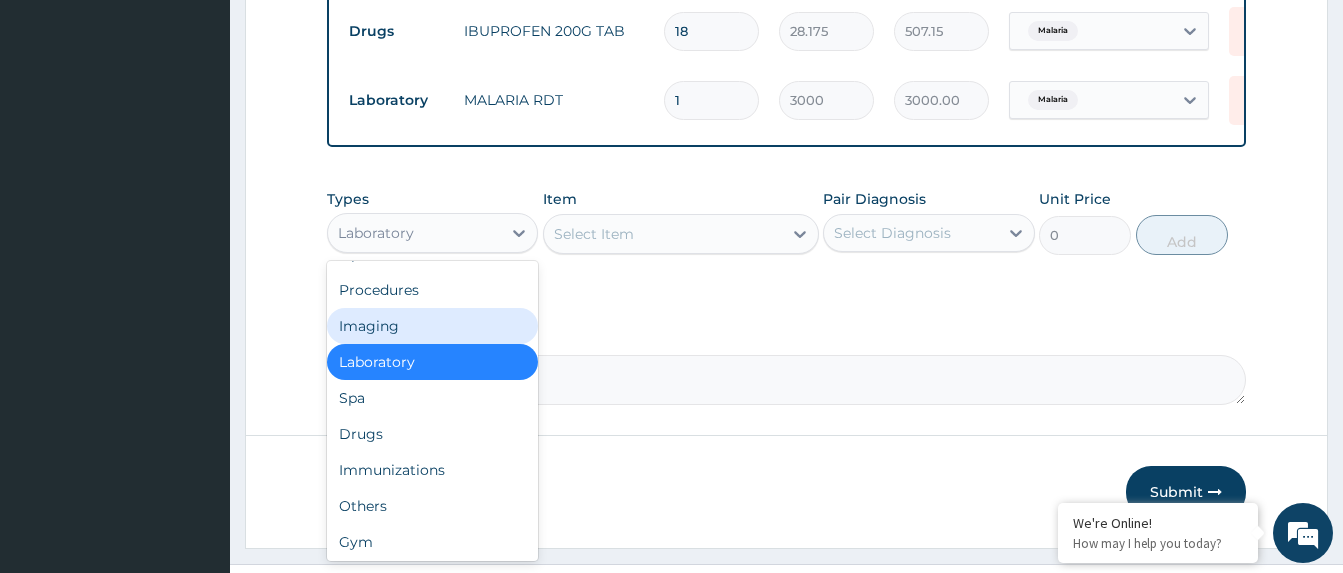 scroll, scrollTop: 68, scrollLeft: 0, axis: vertical 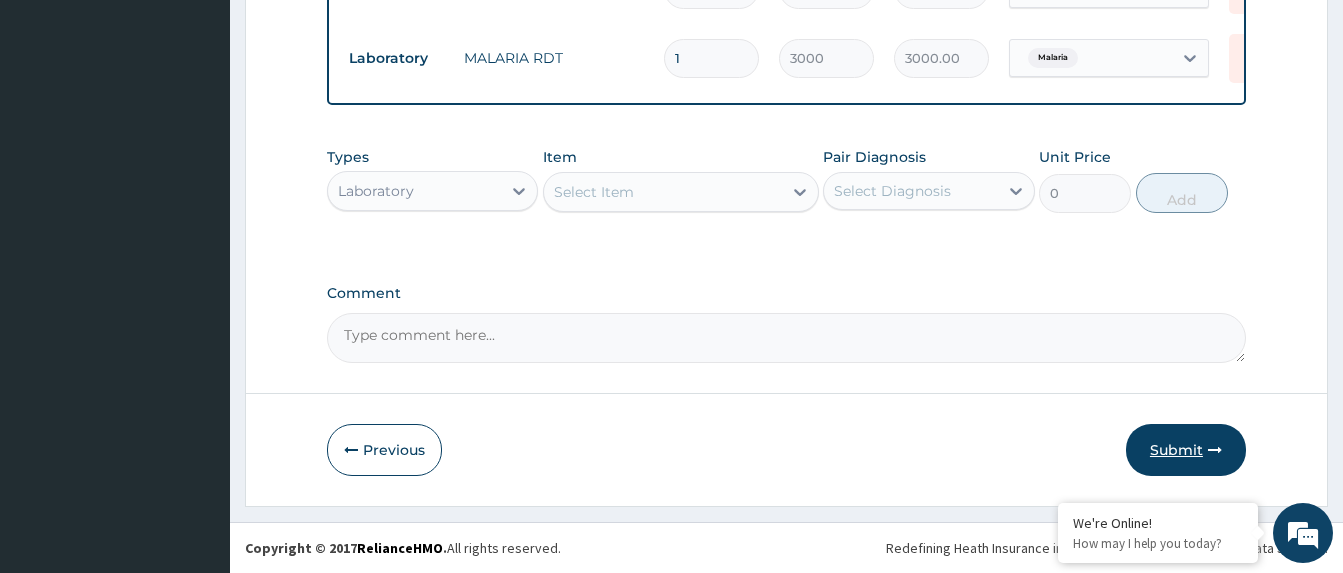 click on "Submit" at bounding box center (1186, 450) 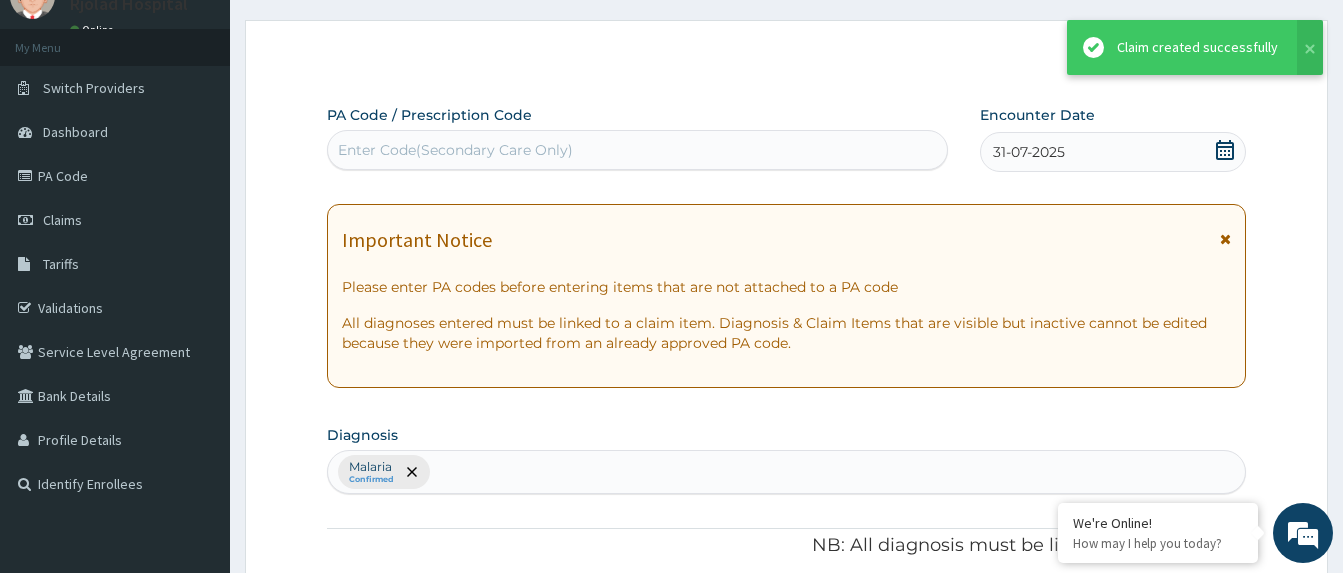 scroll, scrollTop: 927, scrollLeft: 0, axis: vertical 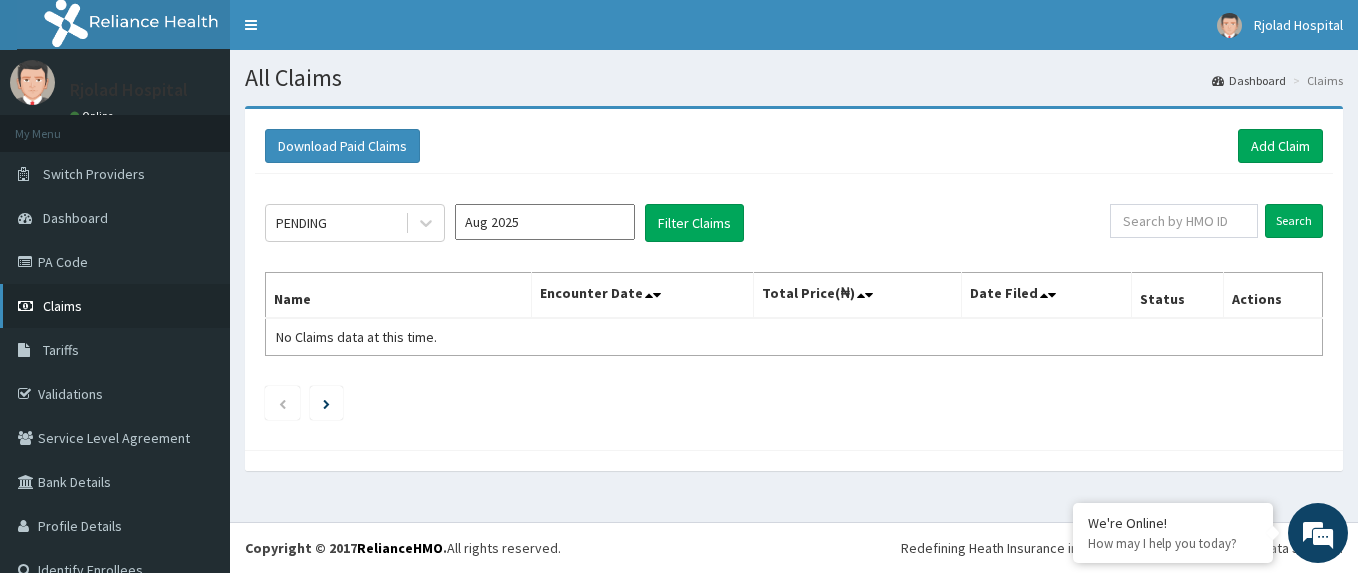 click on "Claims" at bounding box center (115, 306) 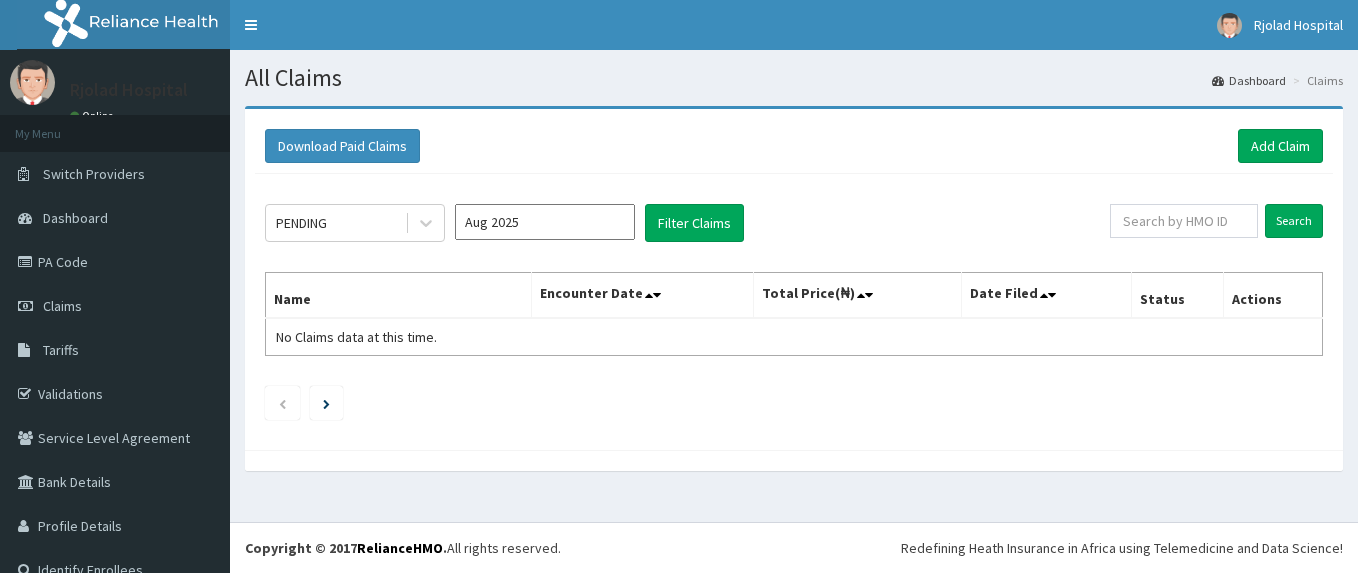 scroll, scrollTop: 0, scrollLeft: 0, axis: both 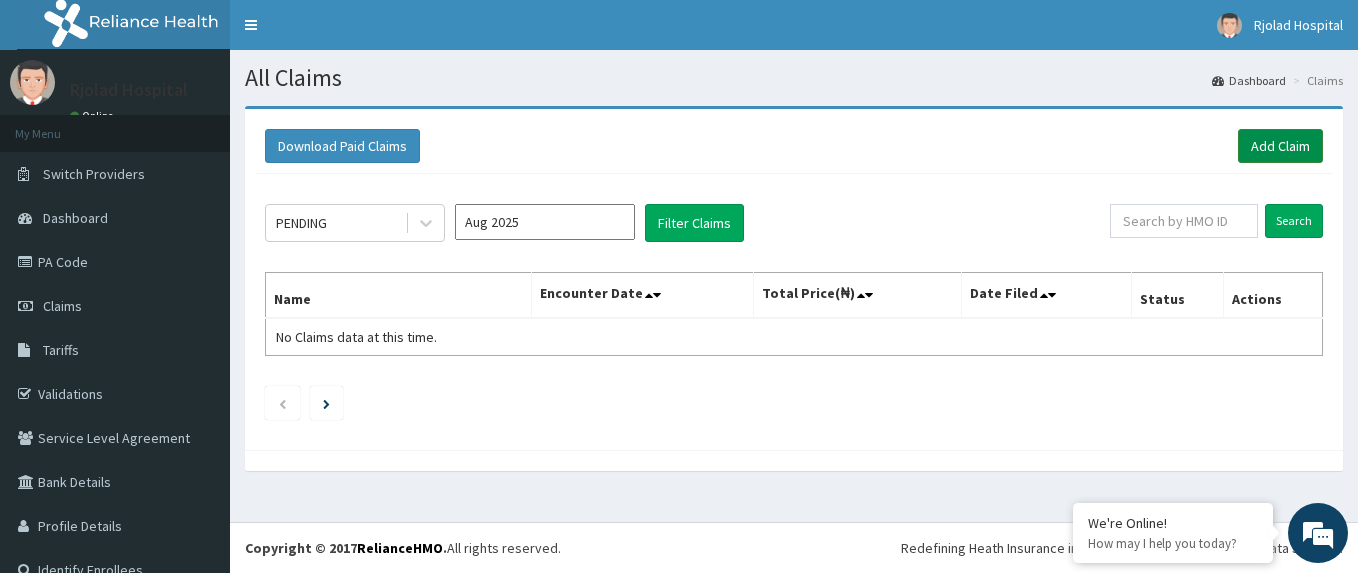 click on "Add Claim" at bounding box center (1280, 146) 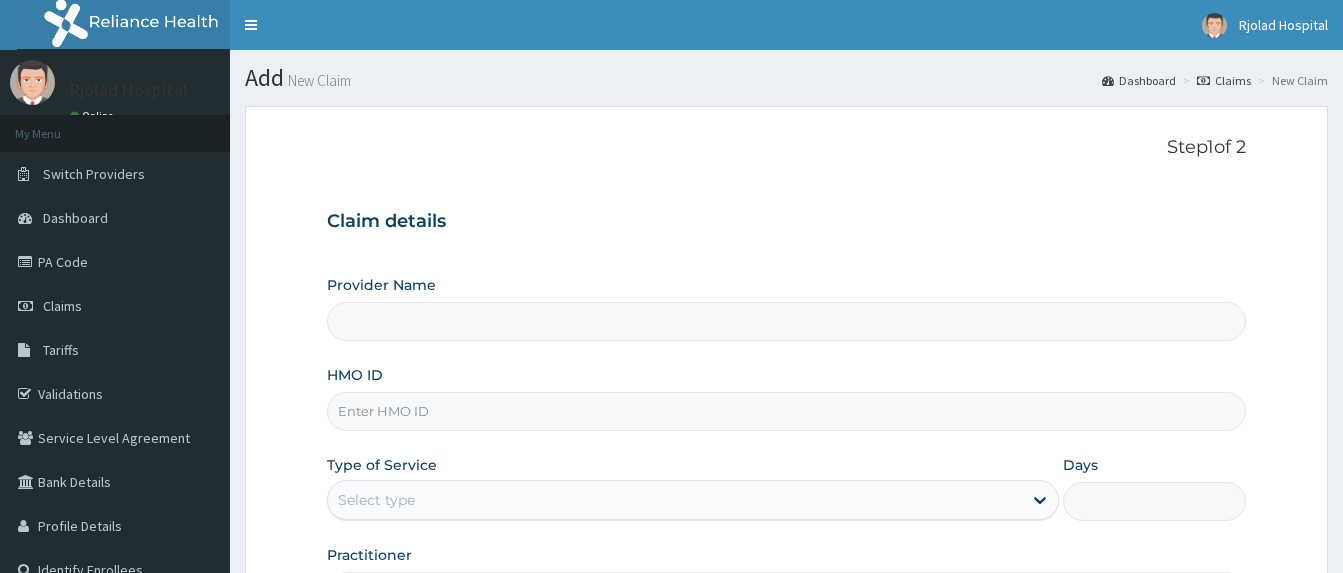scroll, scrollTop: 0, scrollLeft: 0, axis: both 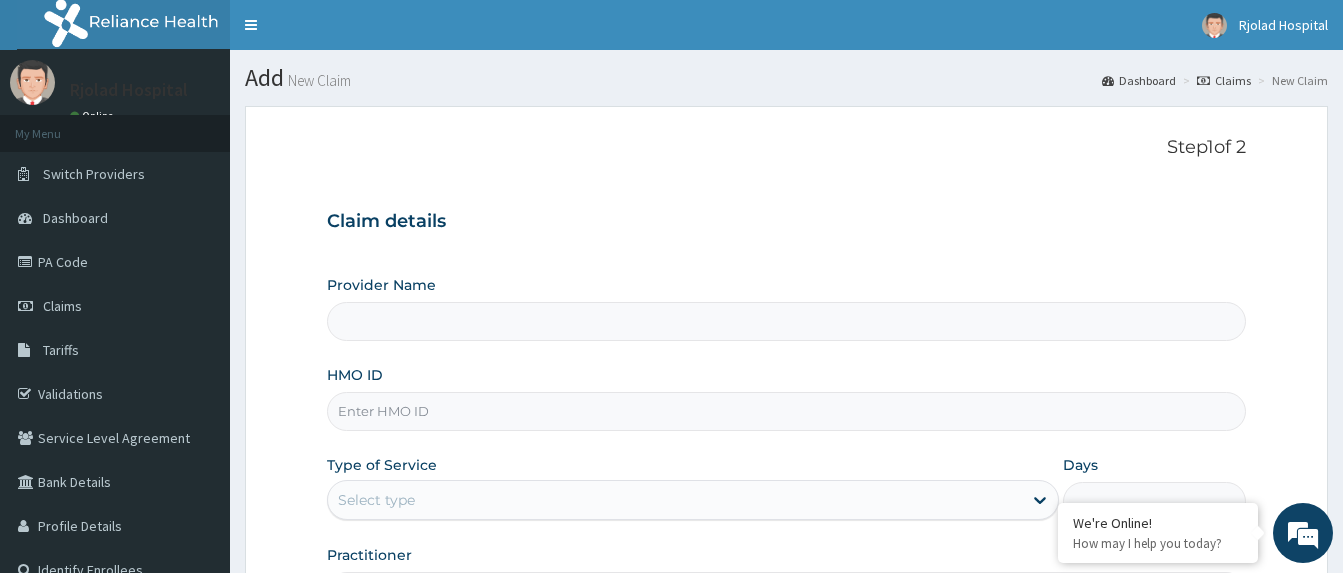 type on "R-Jolad Hospital, Agege [Salem House]" 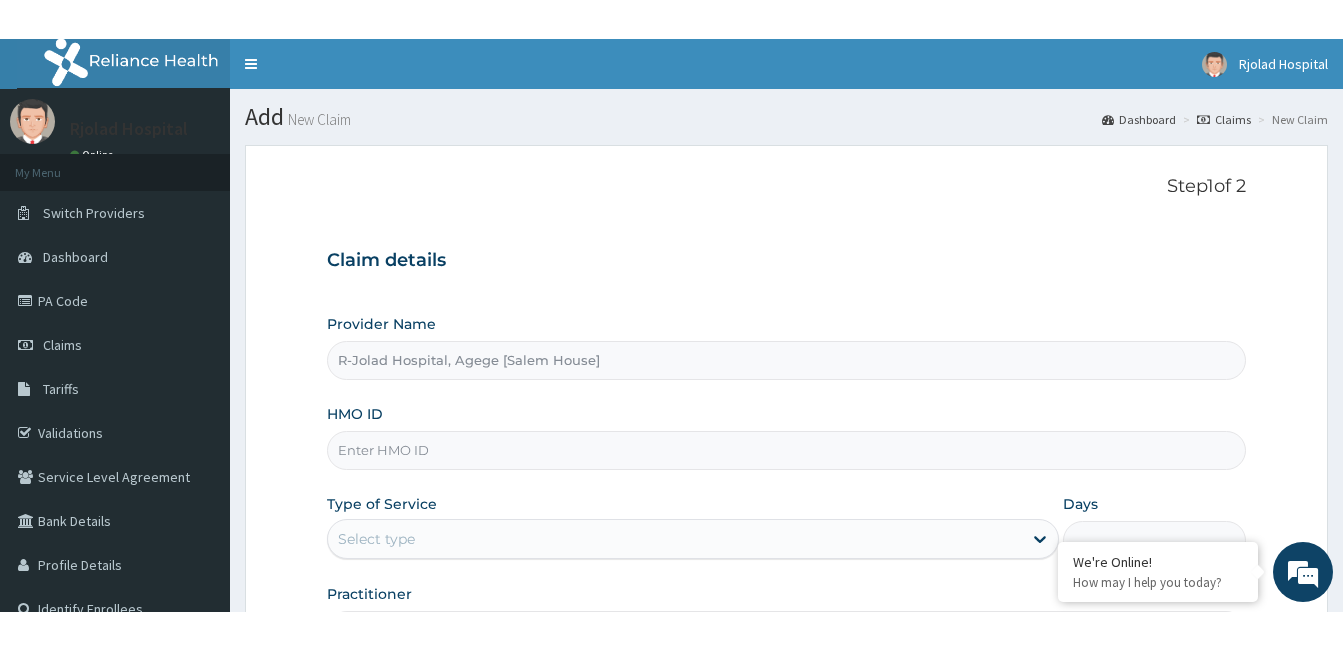 scroll, scrollTop: 0, scrollLeft: 0, axis: both 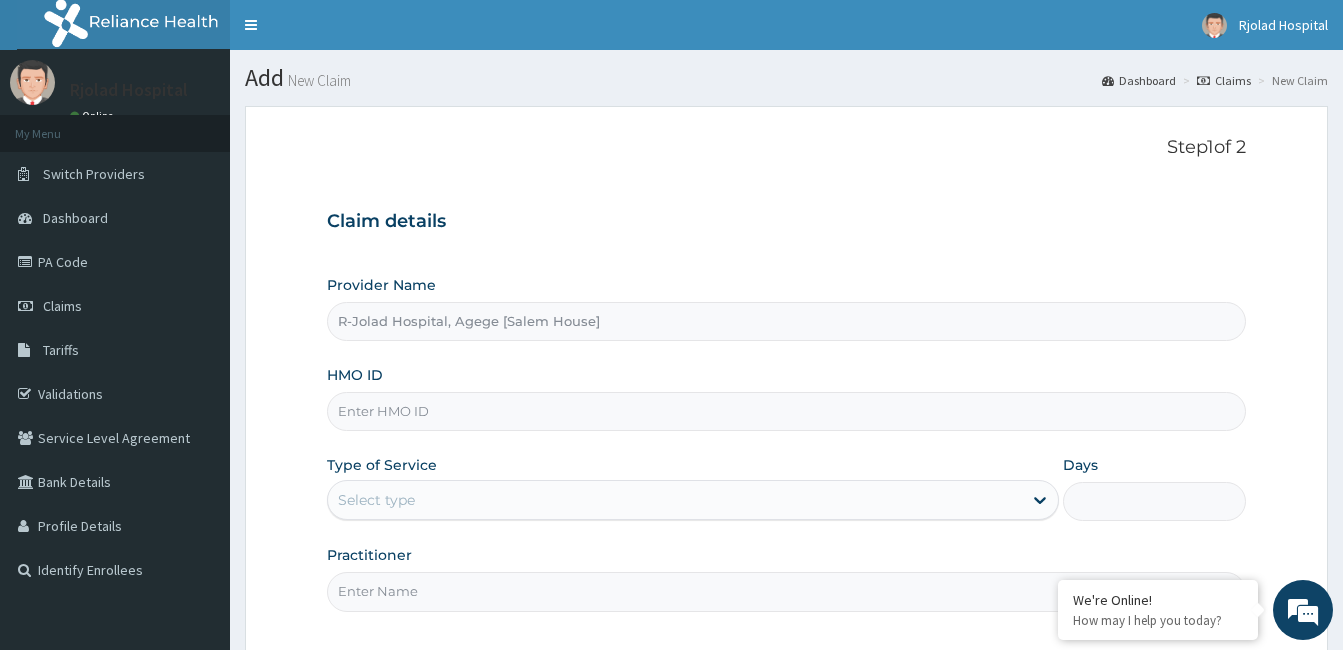drag, startPoint x: 1262, startPoint y: 0, endPoint x: 897, endPoint y: 222, distance: 427.21072 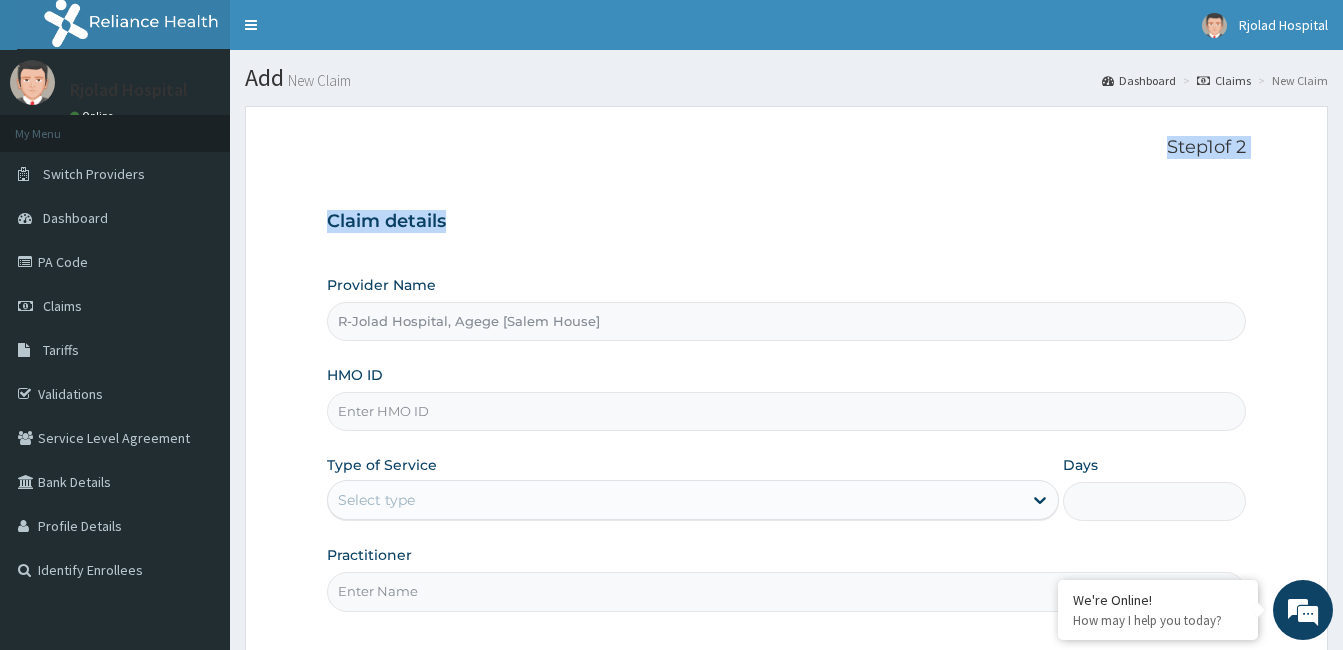 drag, startPoint x: 926, startPoint y: 230, endPoint x: 1070, endPoint y: 125, distance: 178.21616 